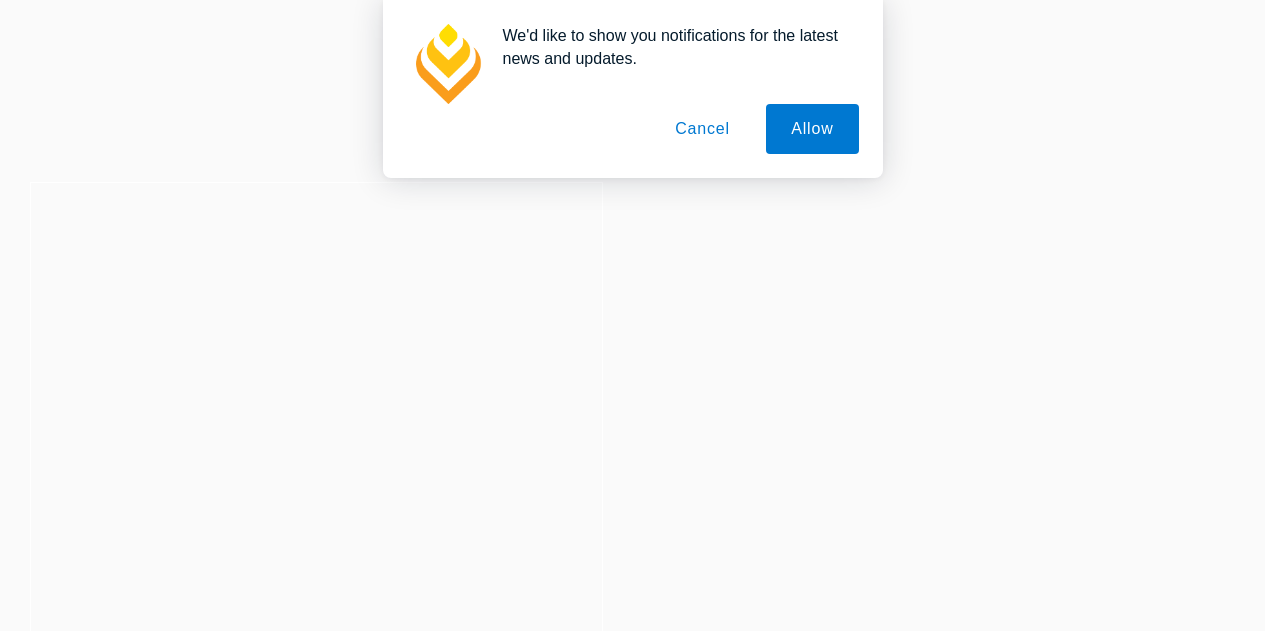 scroll, scrollTop: 0, scrollLeft: 0, axis: both 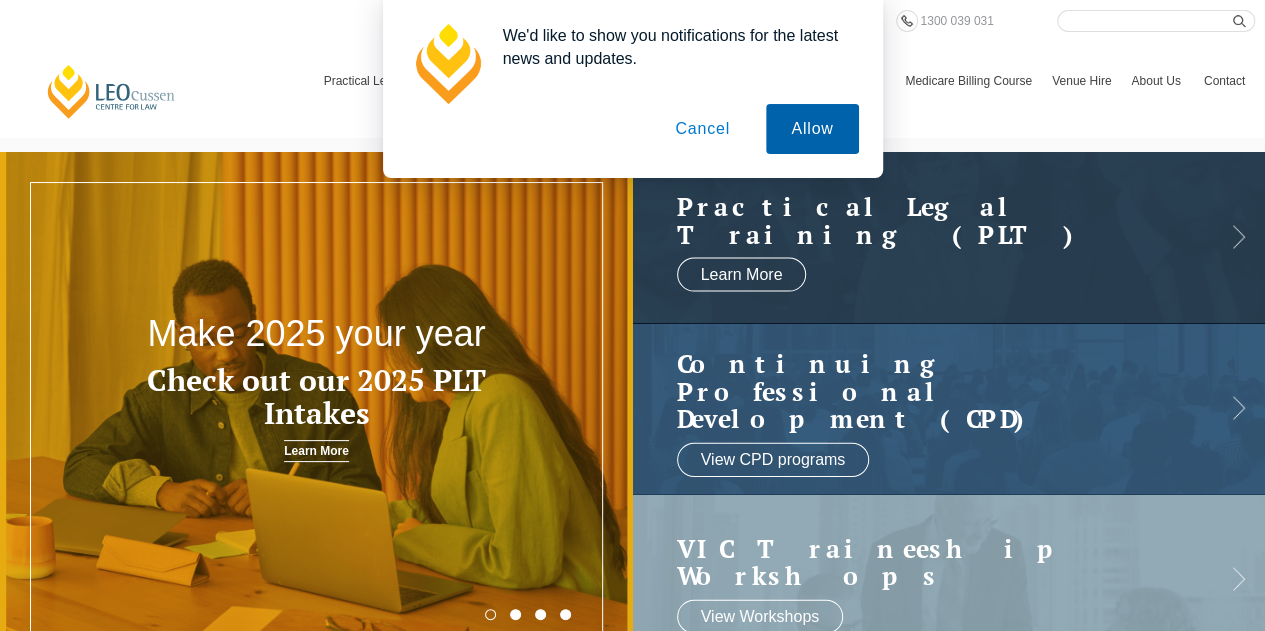 click on "Allow" at bounding box center [812, 129] 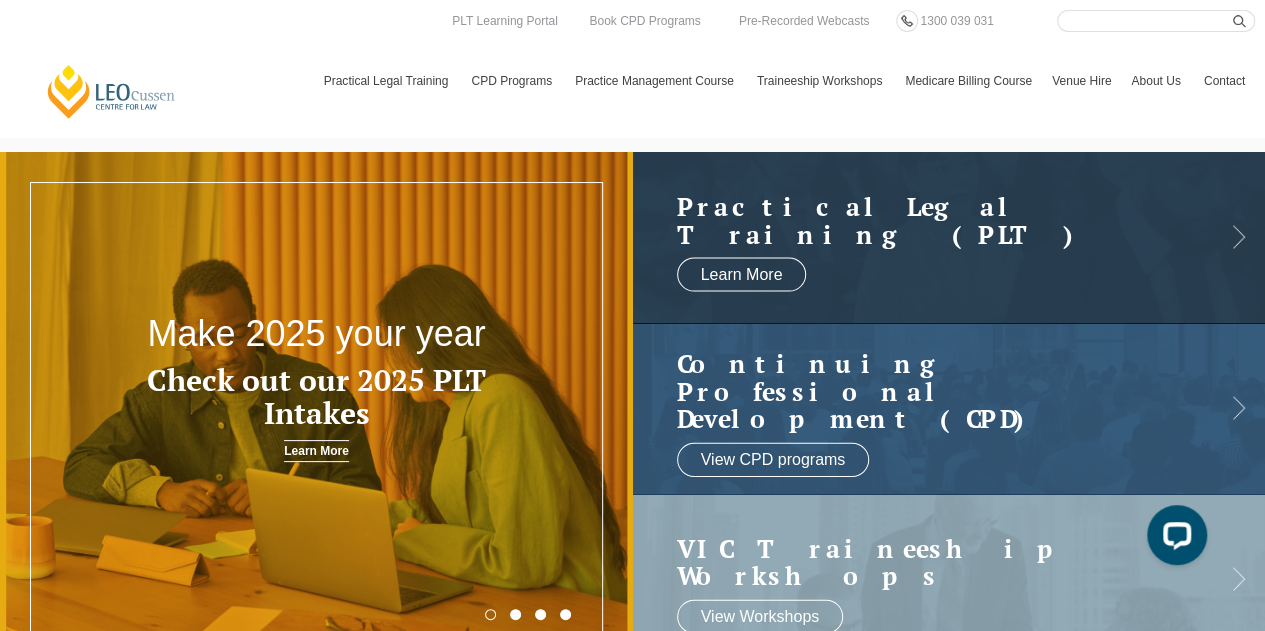 scroll, scrollTop: 0, scrollLeft: 0, axis: both 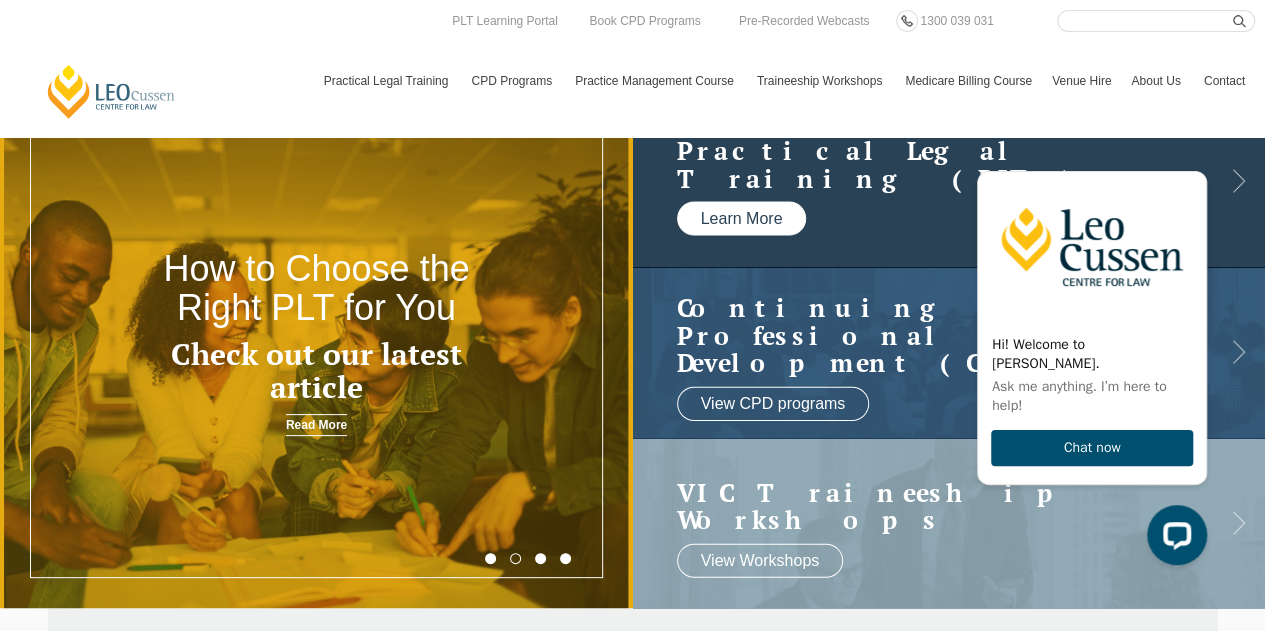 click on "Learn More" at bounding box center (742, 219) 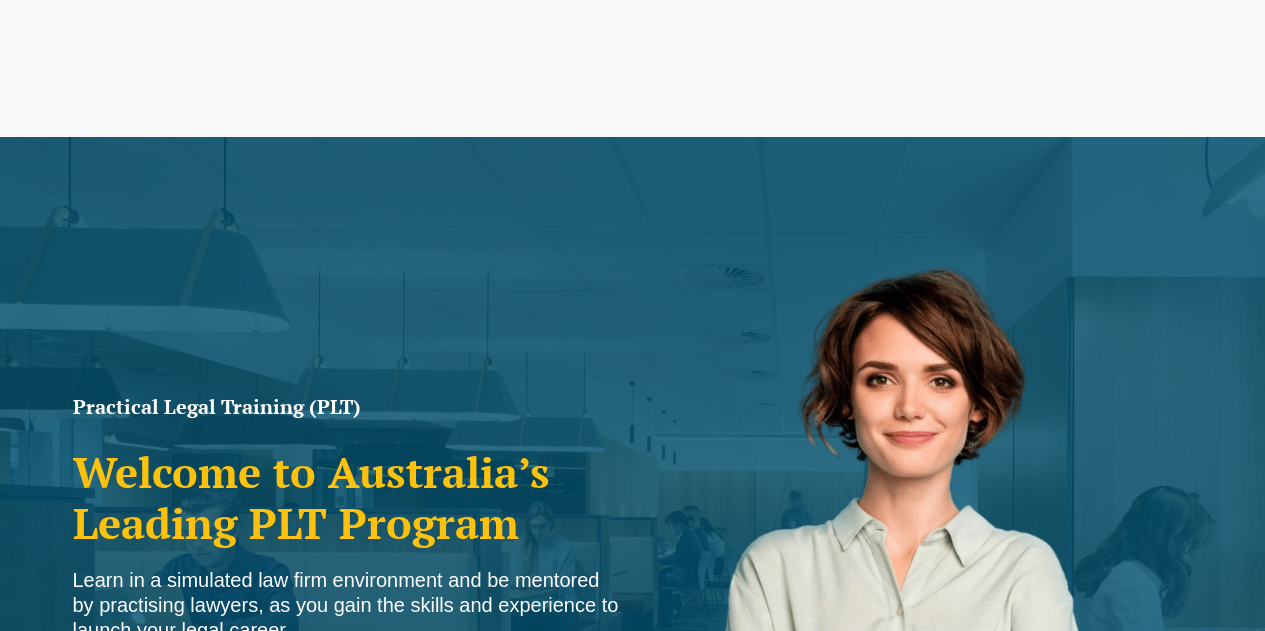 scroll, scrollTop: 0, scrollLeft: 0, axis: both 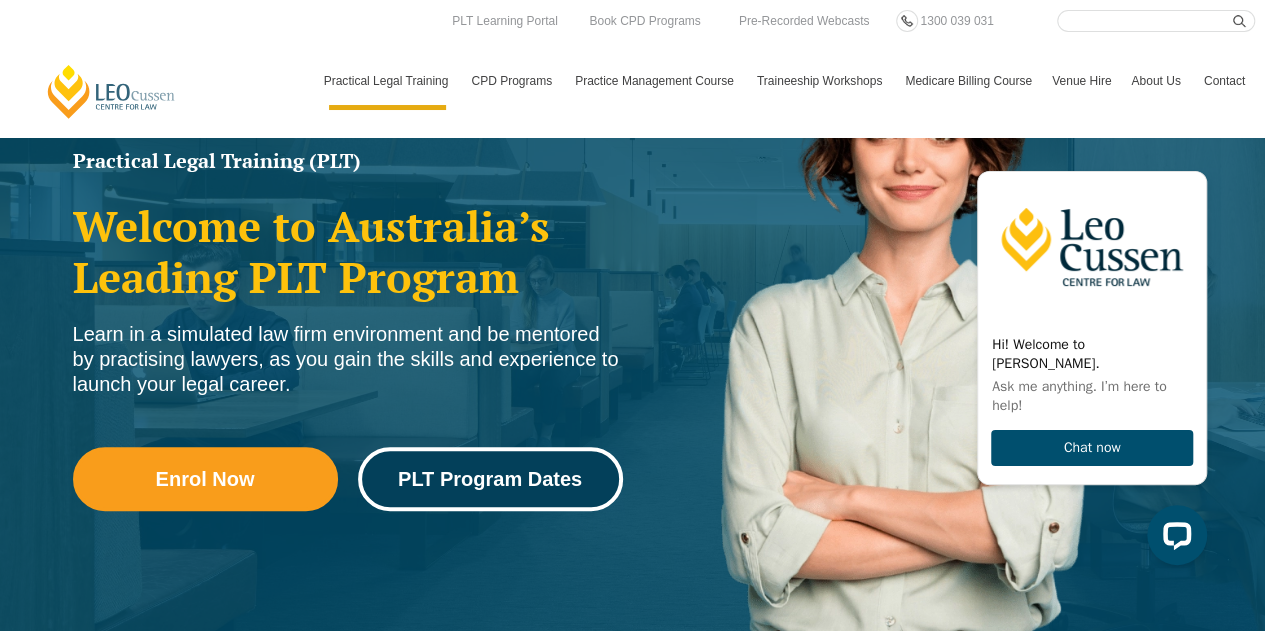 click on "PLT Program Dates" at bounding box center [490, 479] 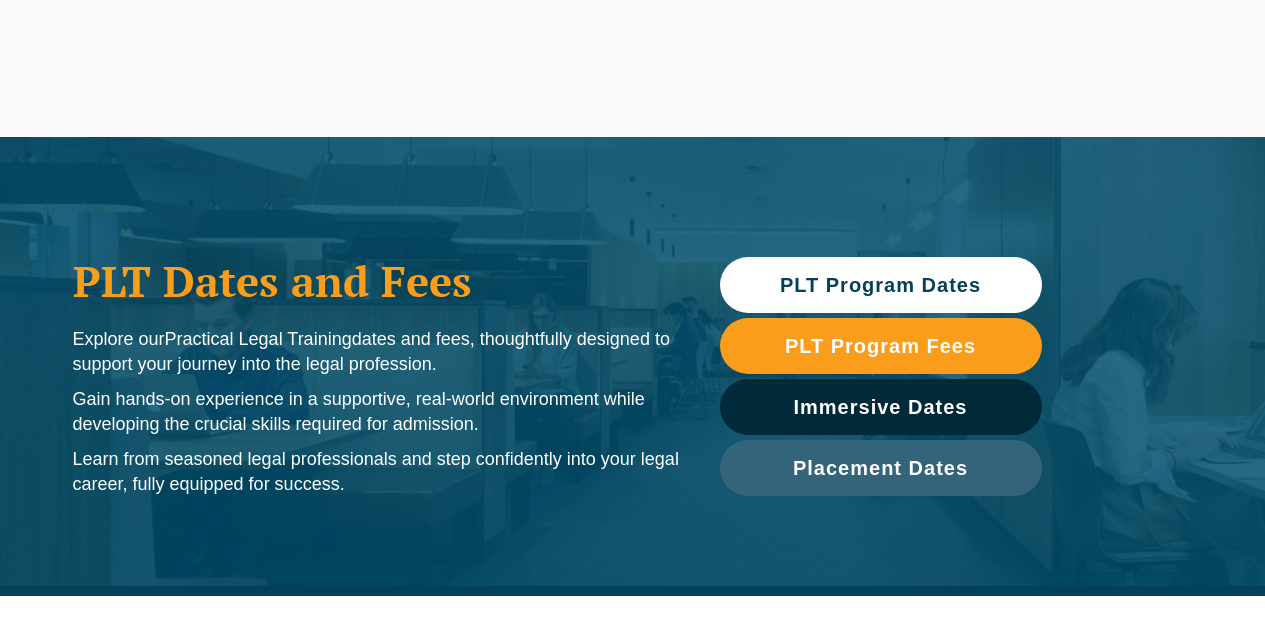 scroll, scrollTop: 0, scrollLeft: 0, axis: both 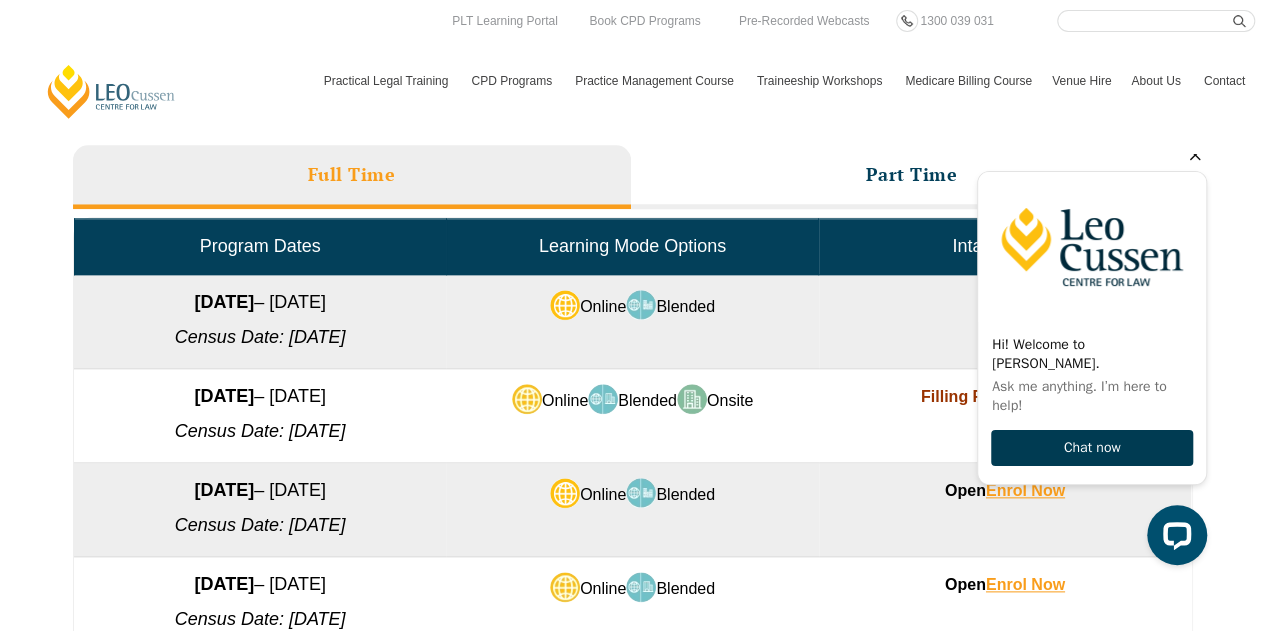click on "Chat now" at bounding box center (1092, 448) 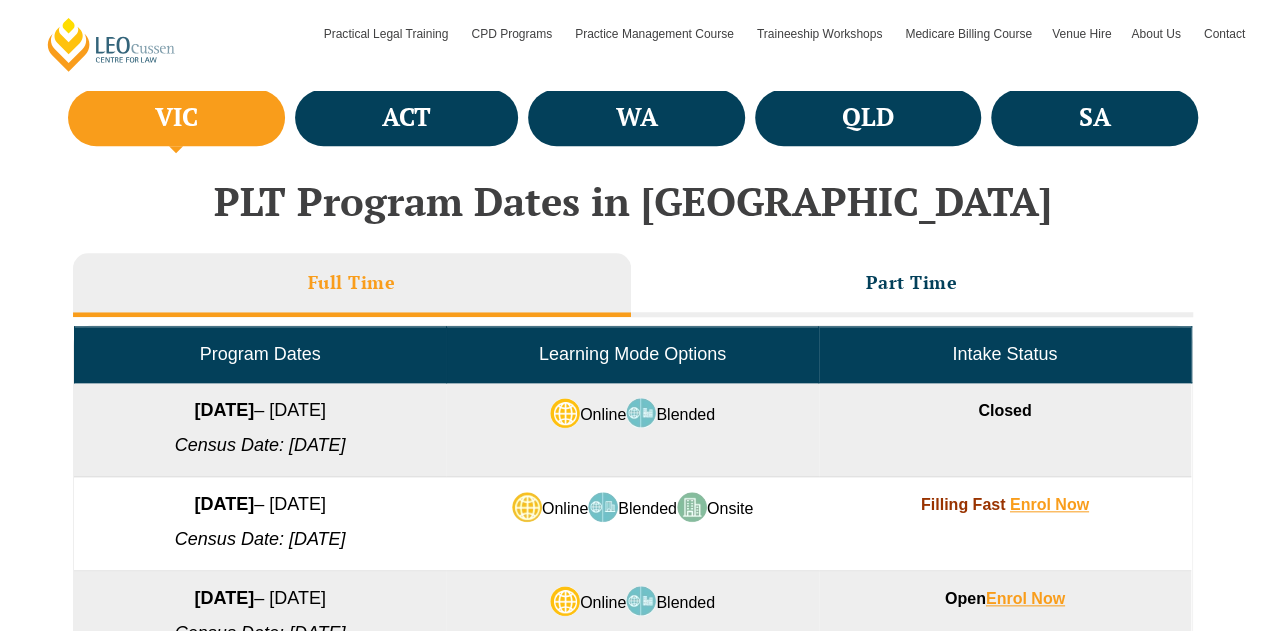 scroll, scrollTop: 778, scrollLeft: 0, axis: vertical 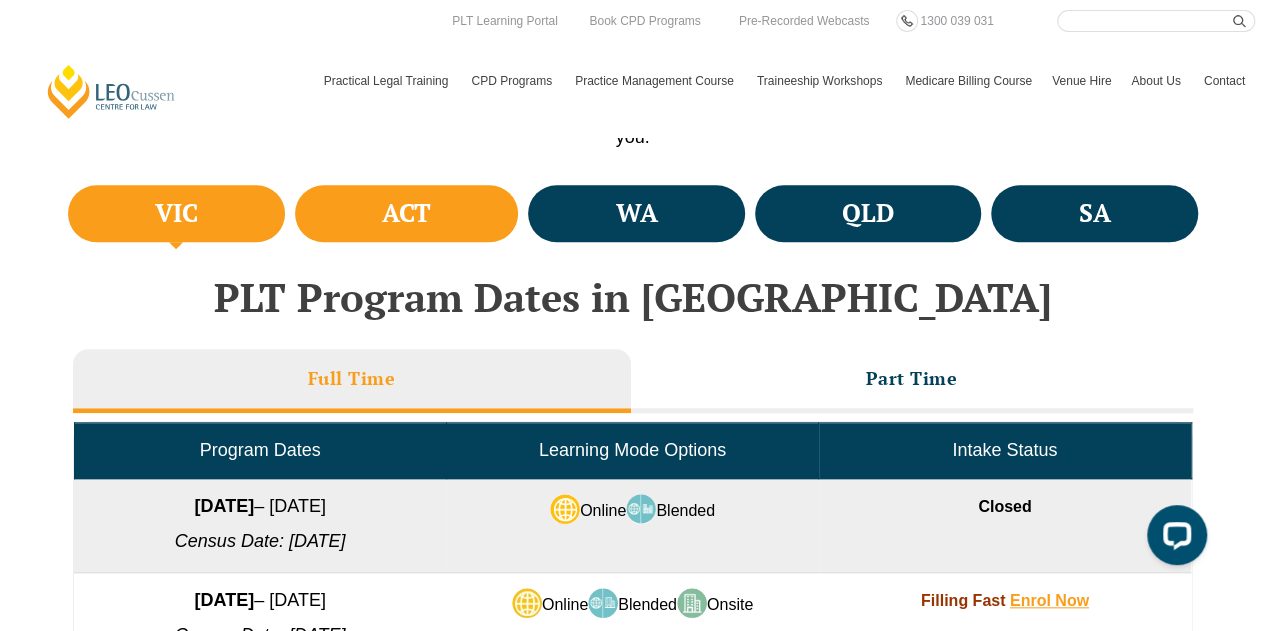 click on "ACT" at bounding box center [406, 213] 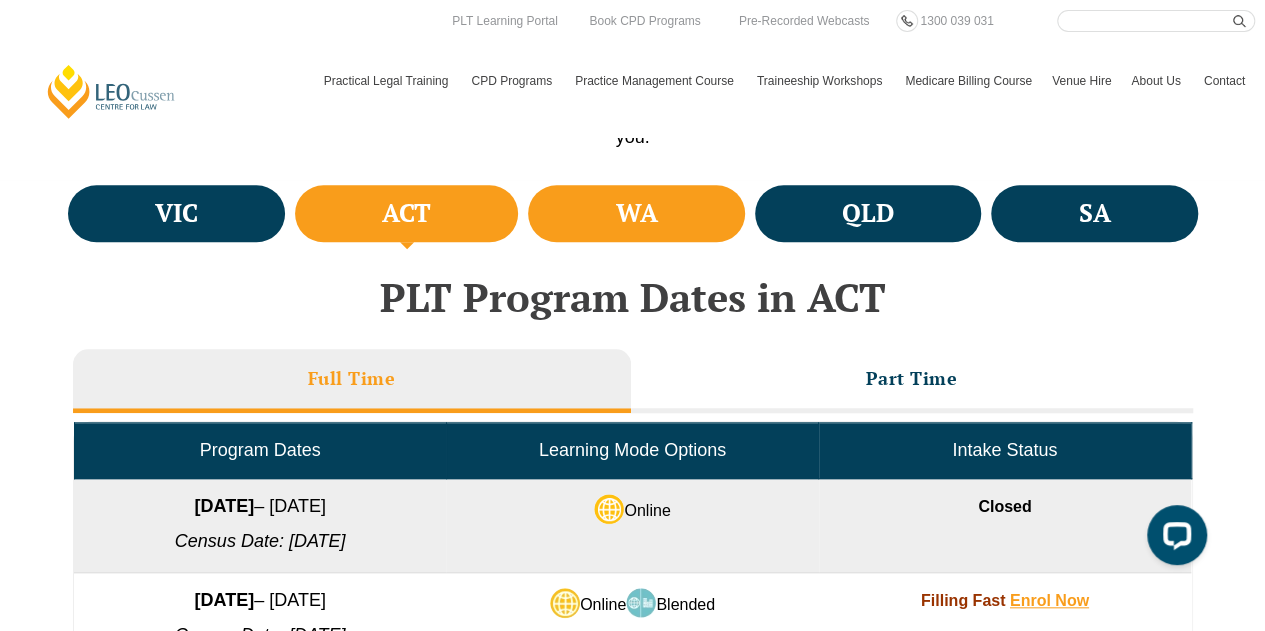 click on "WA" at bounding box center (636, 213) 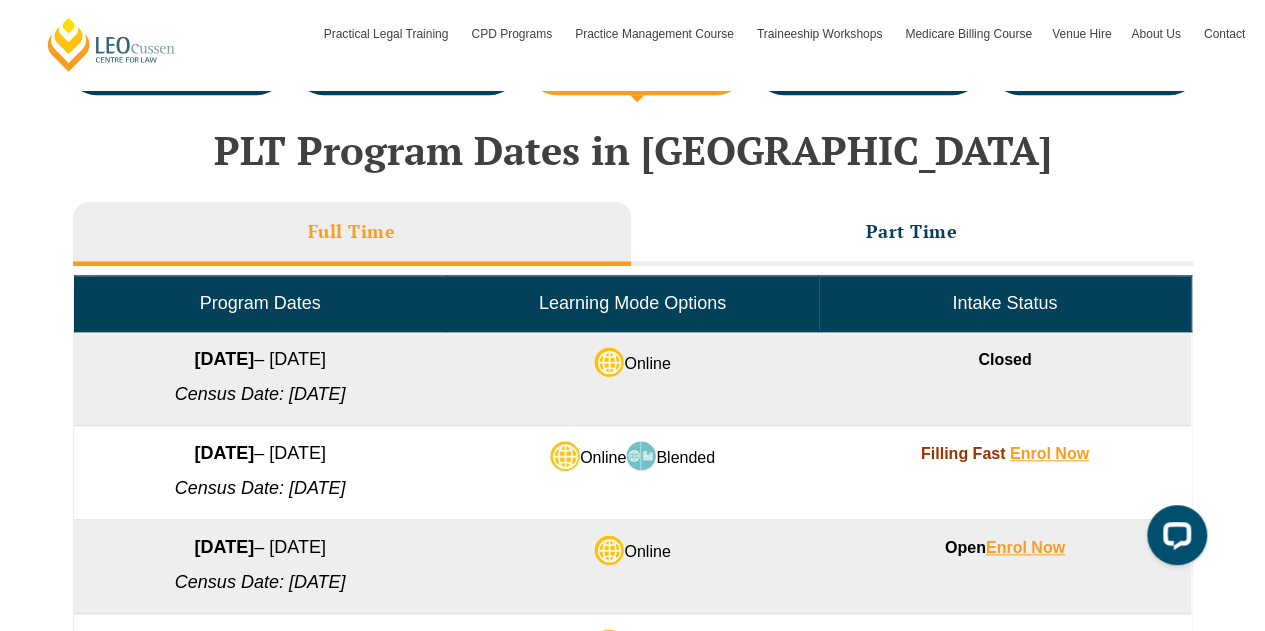 scroll, scrollTop: 866, scrollLeft: 0, axis: vertical 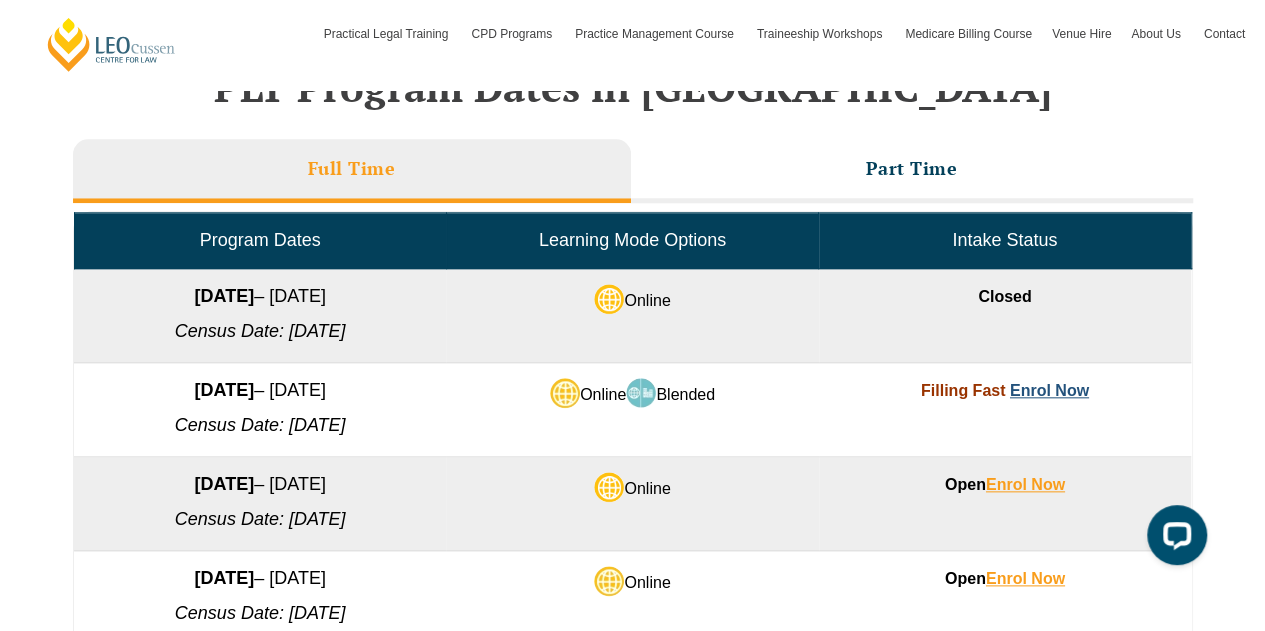 click on "Enrol Now" at bounding box center (1049, 390) 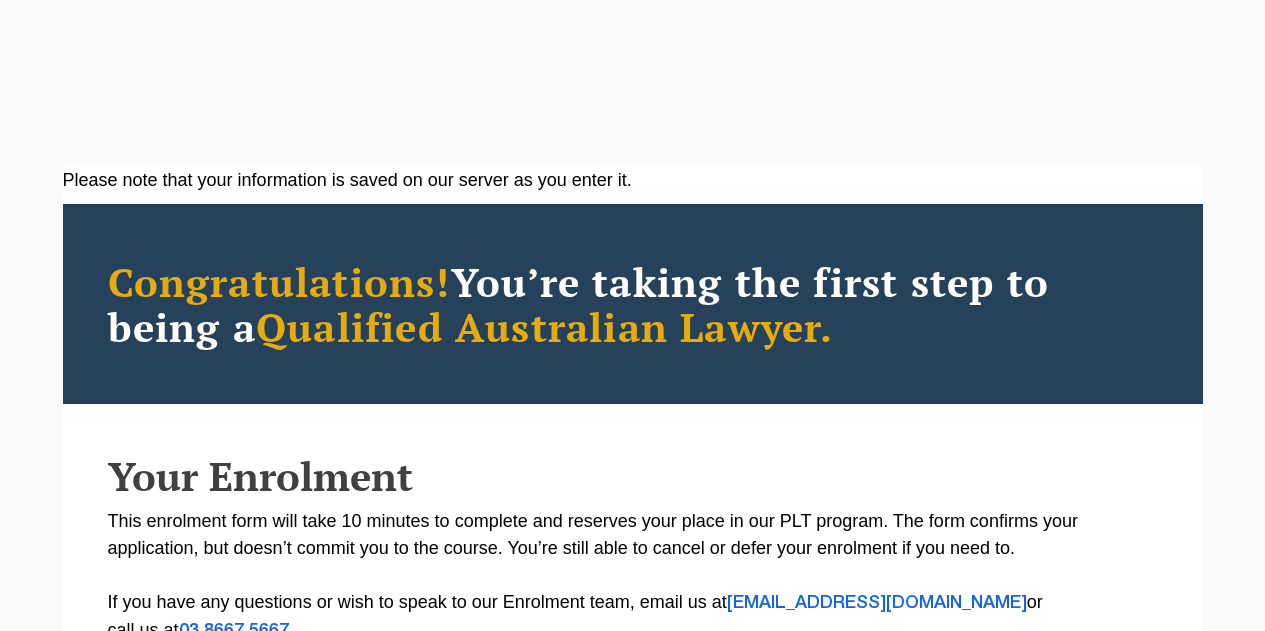 scroll, scrollTop: 0, scrollLeft: 0, axis: both 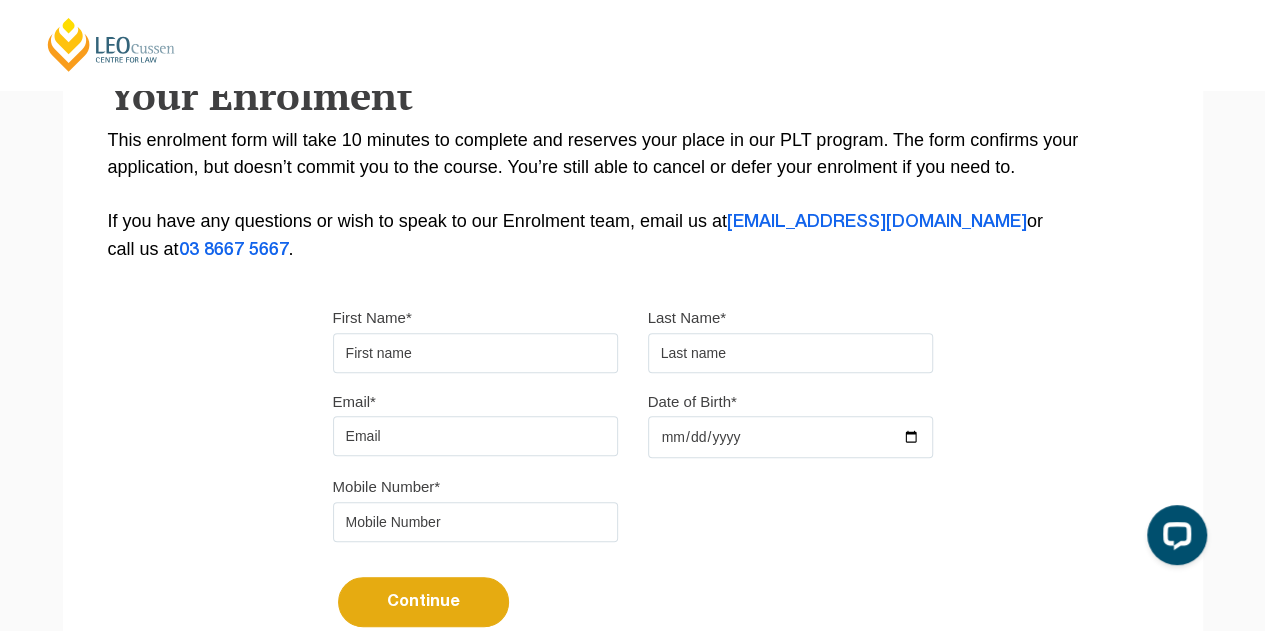 click on "First Name*" at bounding box center [475, 353] 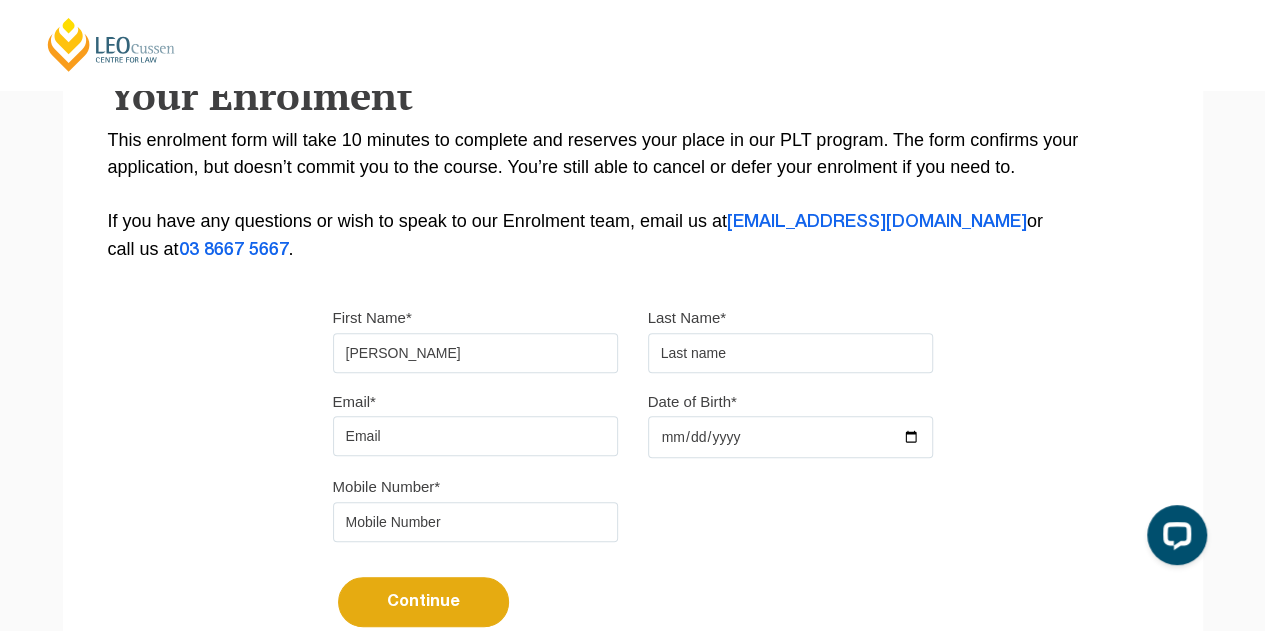 type on "Vincent" 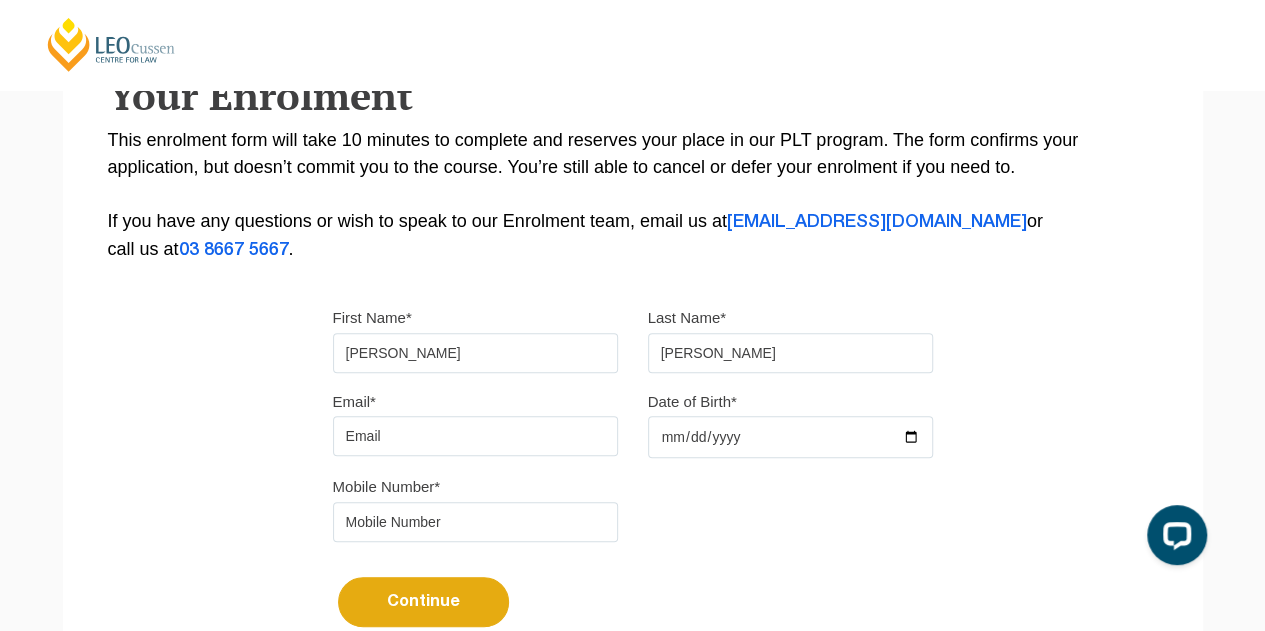 type on "vinz.tina@gmail.com" 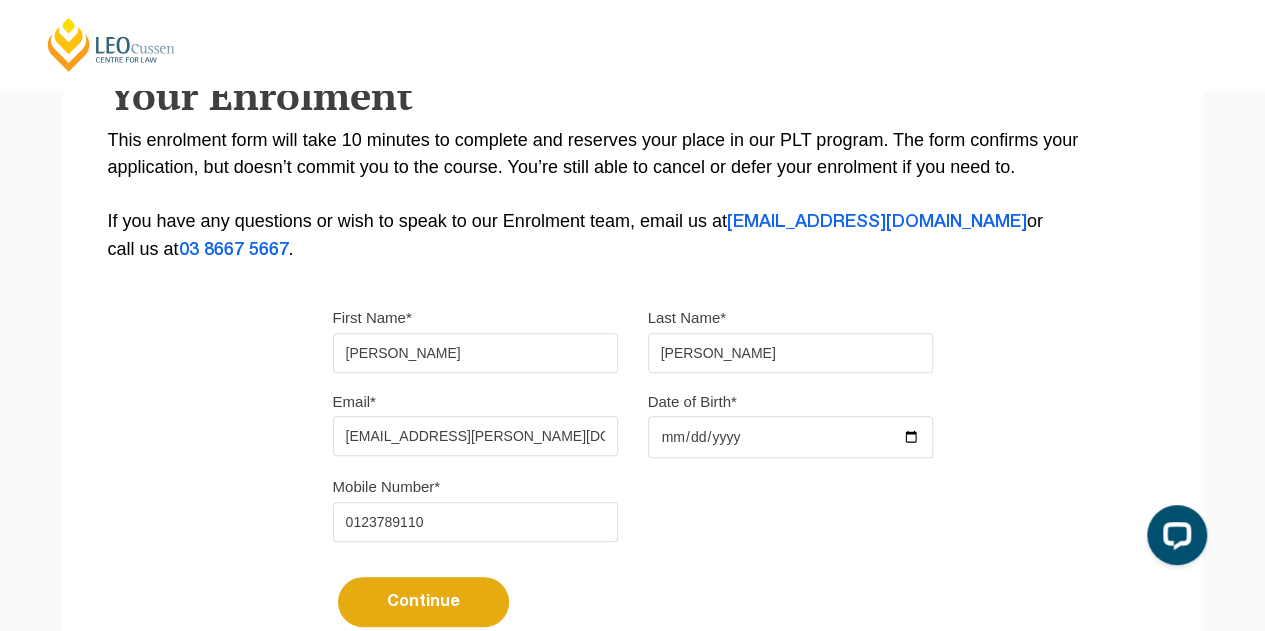 click on "Continue" at bounding box center [423, 602] 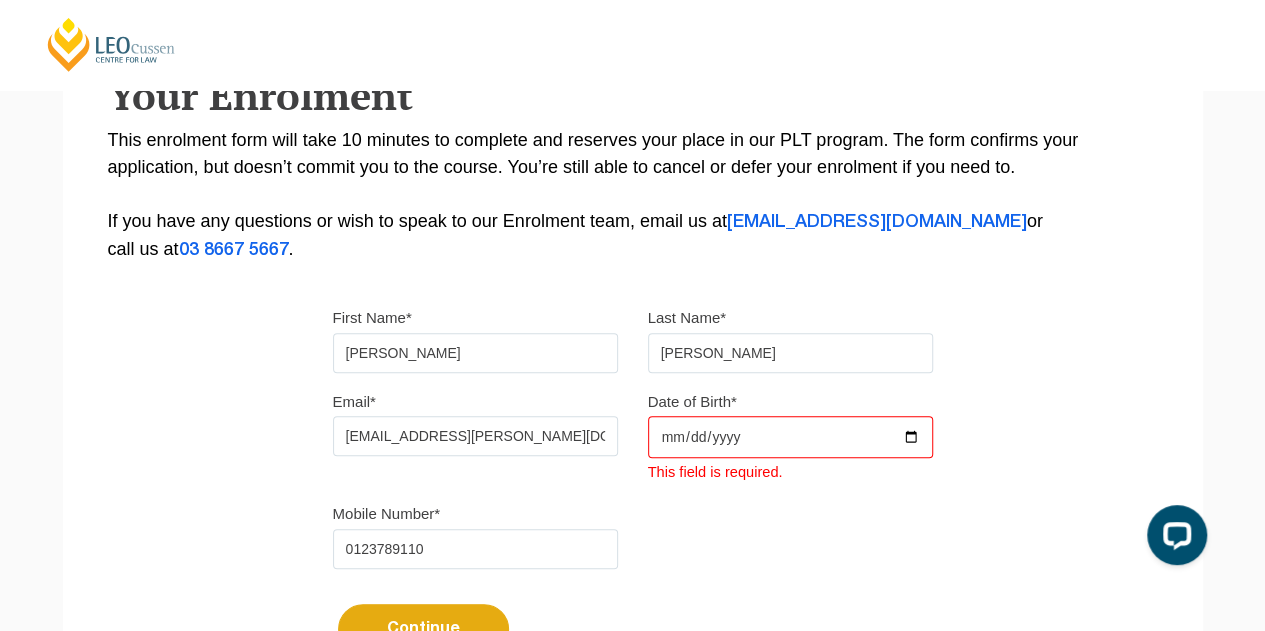 click on "Date of Birth*" at bounding box center [790, 437] 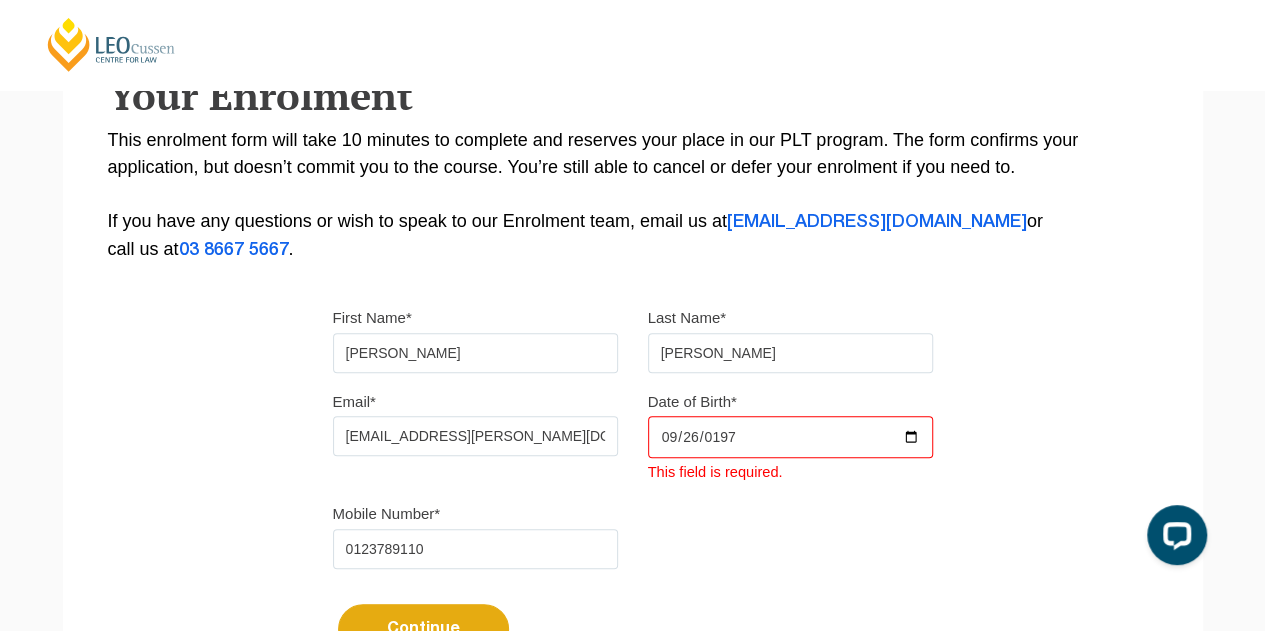 type on "1973-09-26" 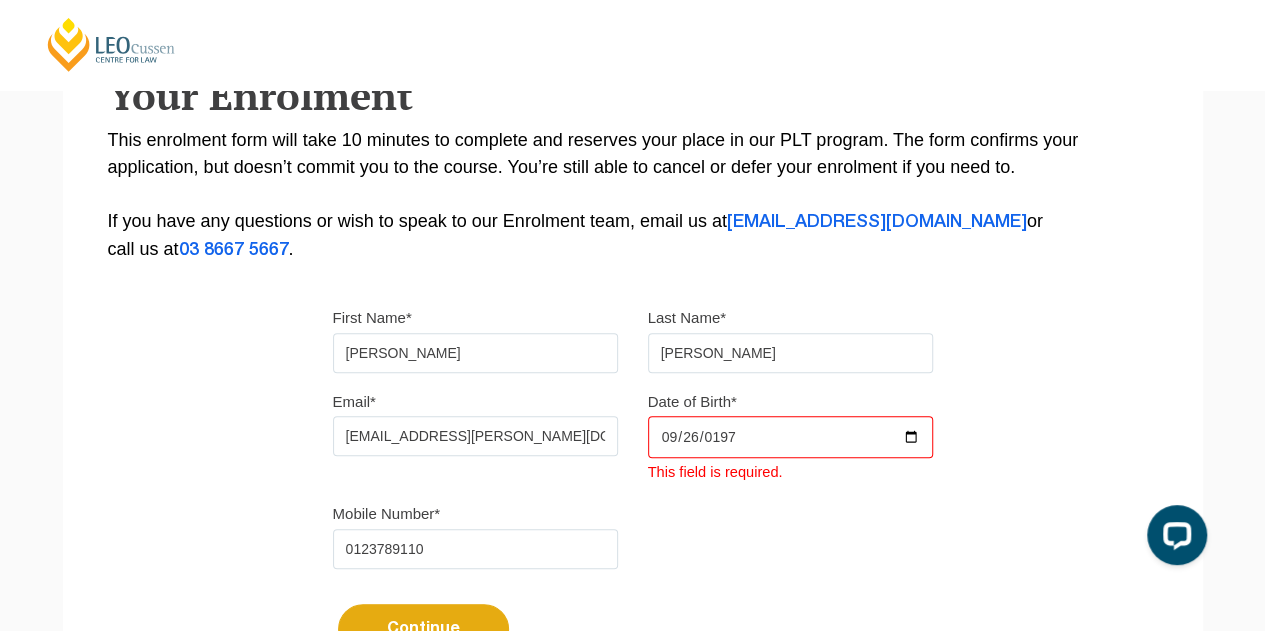 click on "Continue" at bounding box center (423, 629) 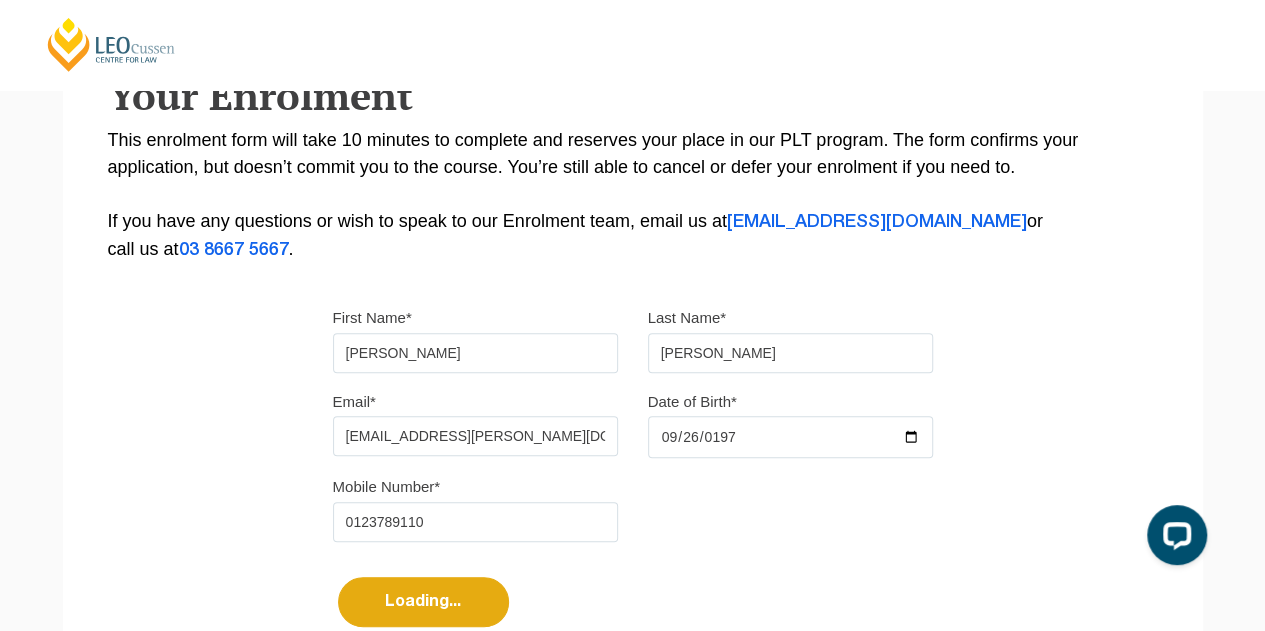 select 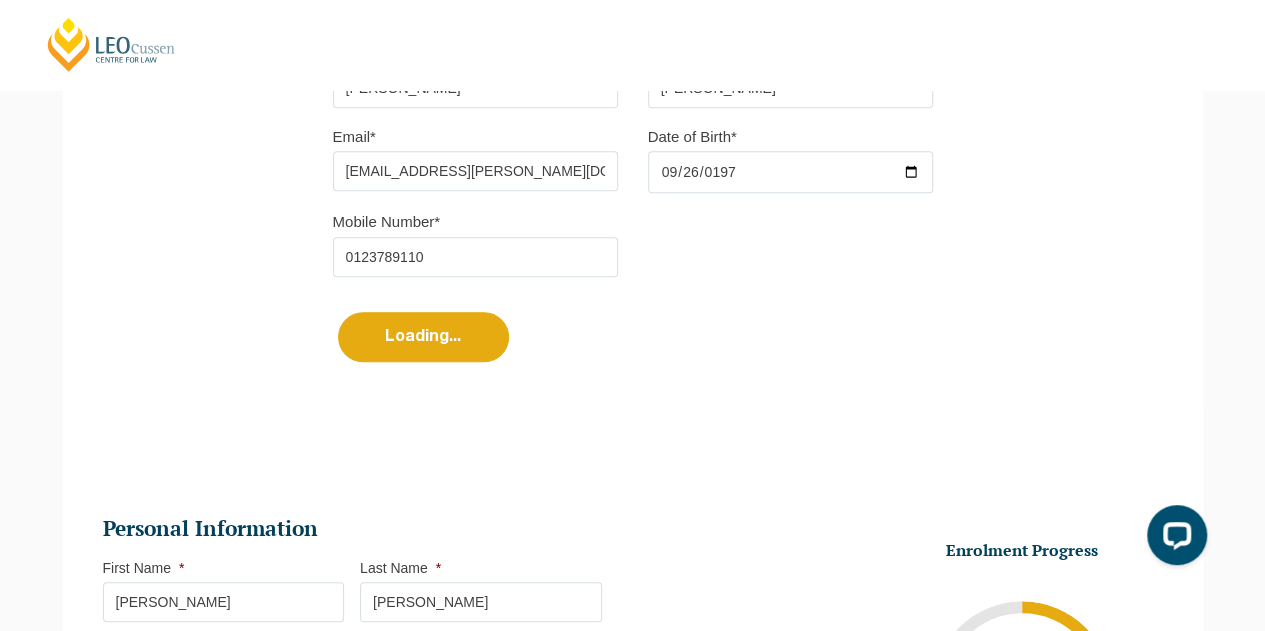 scroll, scrollTop: 1062, scrollLeft: 0, axis: vertical 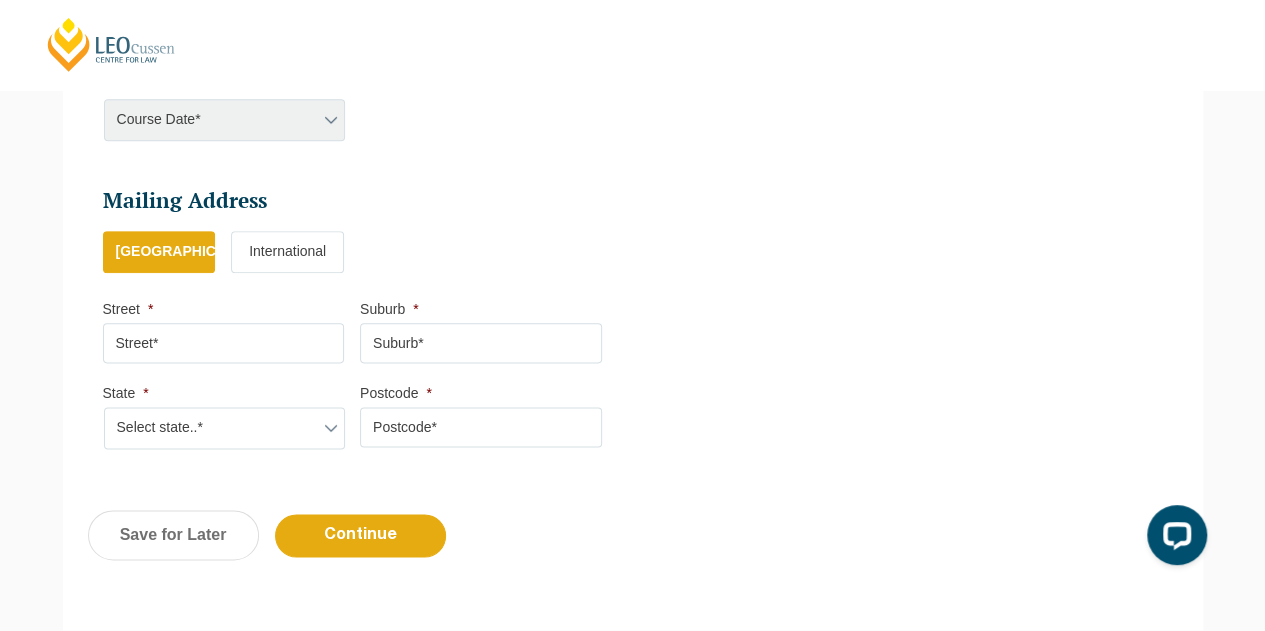 click on "International" at bounding box center [287, 252] 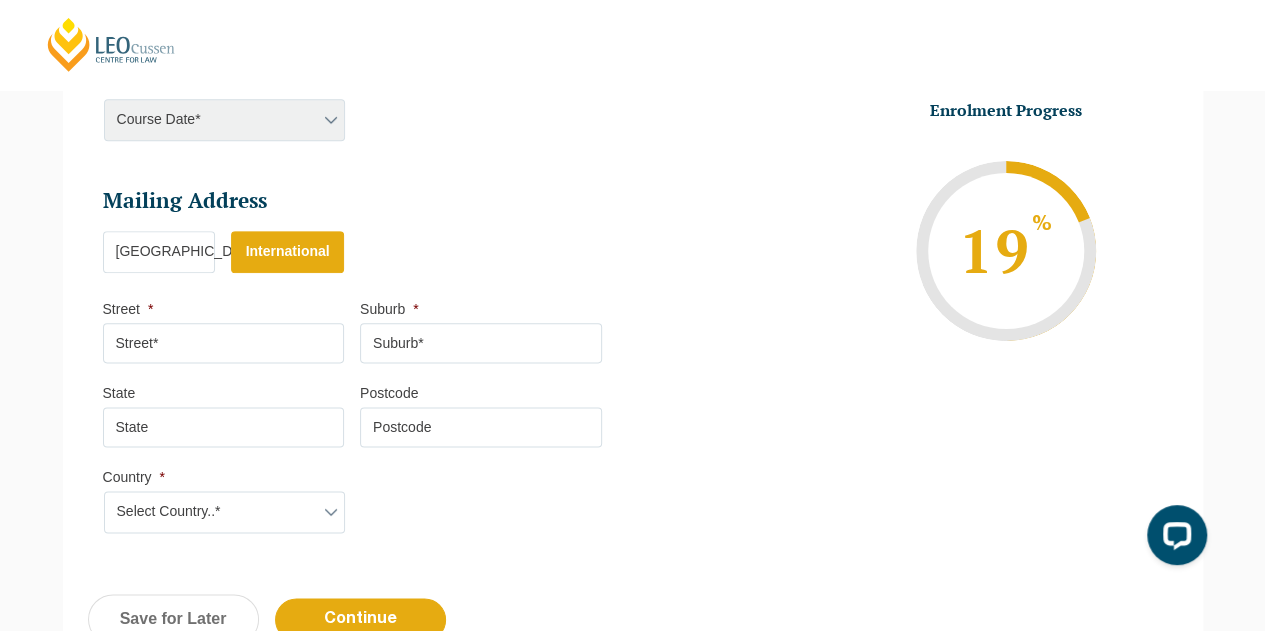 click on "Course Date* Maddocks 2024 December 2023 (04-12-2023 to 17-05-2024) May 2023 (22-05-2023 to 06-10-2023) November 2023 (27-11-2023 to 19-07-2024) September 2023 (25-09-2023 to 08-03-2024) January 2024 (29-01-2024 to 14-06-2024) January 2024 (29-01-2024 to 23-08-2024) February 2024 (26-02-2024 to 12-07-2024) March 2024 (04-03-2024 to 27-09-2024) March 2024 (25-03-2024 to 09-08-2024) May 2024 (20-05-2024 to 13-12-2024) June 2024 (11-06-2024 to 25-10-2024) July 2024 (01-07-2024 to 15-11-2024) August 2024 (29-07-2024 to 13-12-2024) September 2024 (09-09-2024 to 17-04-2025) September 2024 (16-09-2024 to 14-02-2025) December 2024 (09-12-2024 to 09-05-2025) January 2025 (28-Jan-2025 to 13-Jun-2025) August 2025 (04-Aug-2025 to 19-Dec-2025) September 2025 (22-Sep-2025 to 20-Feb-2026) February 2025 (17-Feb-2025 to 04-Jul-2025) December 2025 (08-Dec-2025 to 16-May-2026) March 2025 (24-Mar-2025 to 08-Aug-2025) June 2025 (23-Jun-2025 to 07-Nov-2025) March 2025 (31-Mar-2025 to 24-Oct-2025) Maddocks 2025 Gadens 2025 ABL 2025" at bounding box center (224, 120) 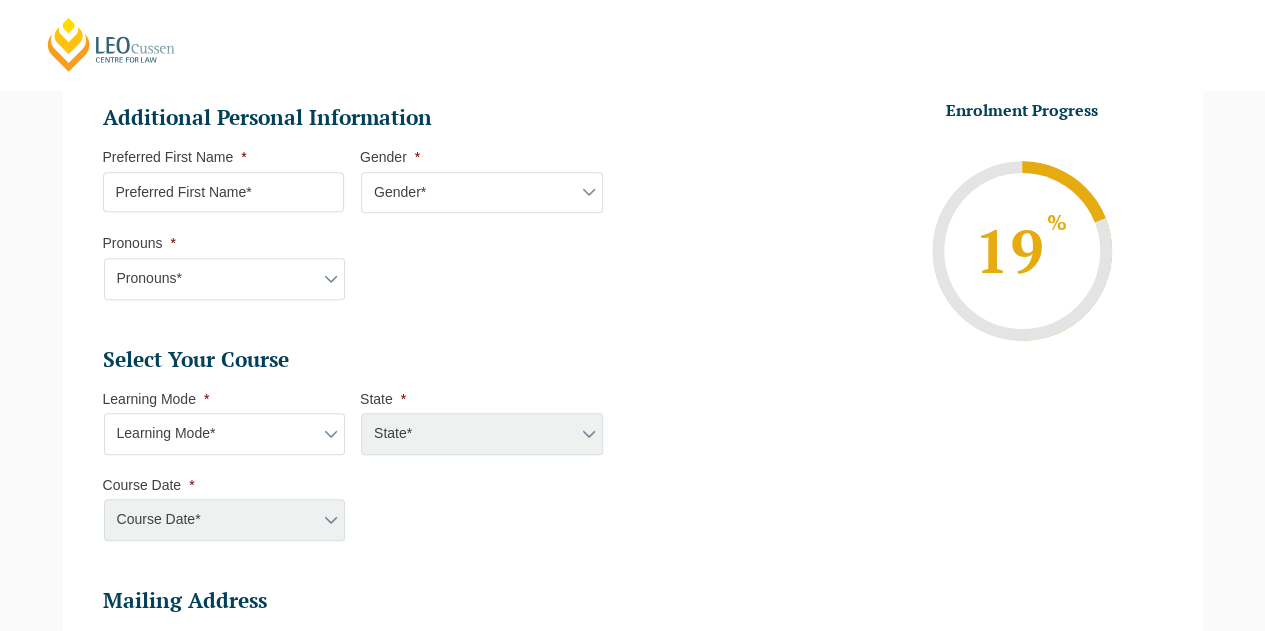 scroll, scrollTop: 666, scrollLeft: 0, axis: vertical 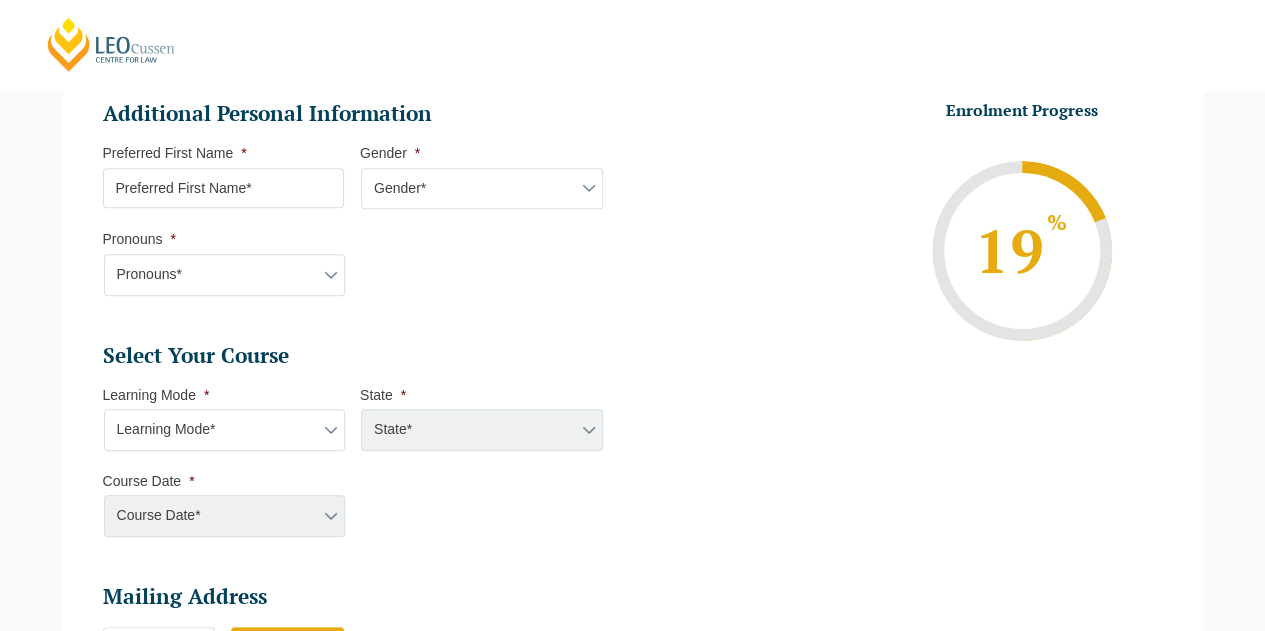 click on "Preferred First Name *" at bounding box center [224, 188] 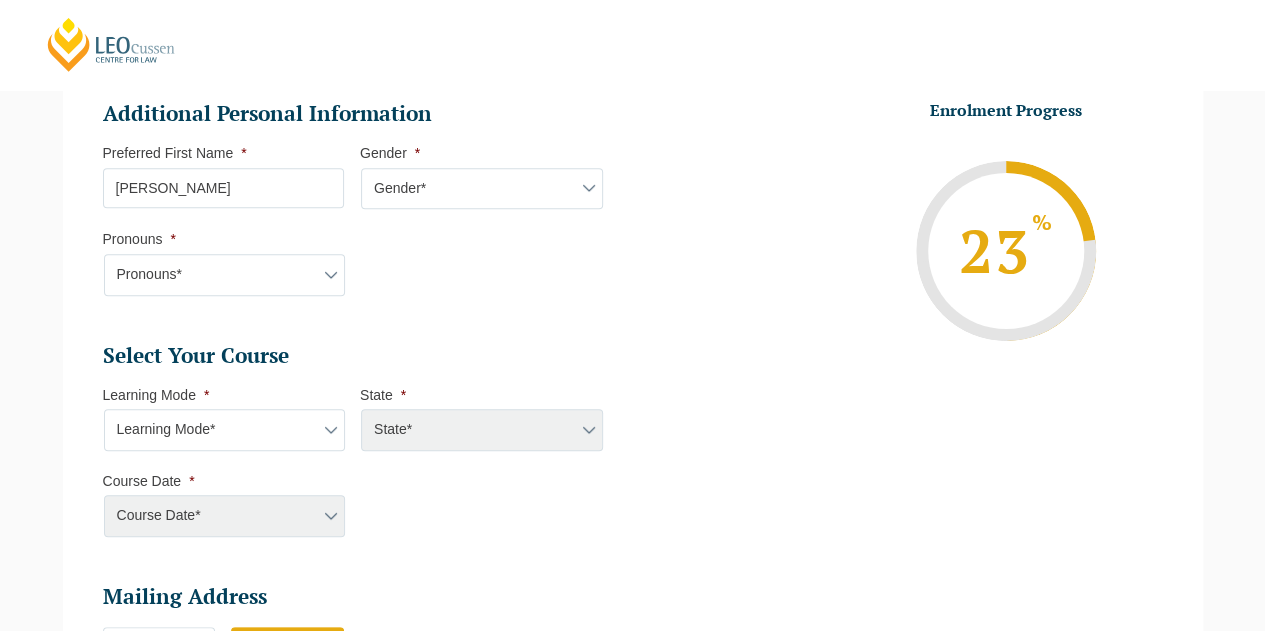 click on "Pronouns* She/Her/Hers He/Him/His They/Them/Theirs Other Prefer not to disclose" at bounding box center [225, 275] 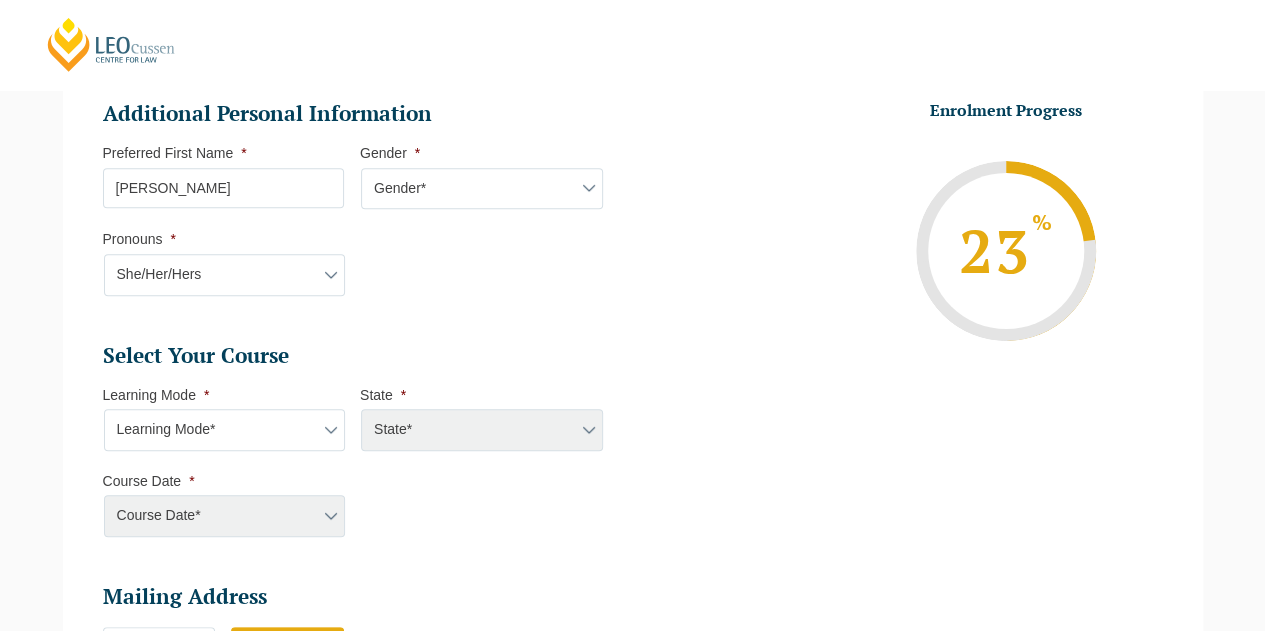 click on "Pronouns* She/Her/Hers He/Him/His They/Them/Theirs Other Prefer not to disclose" at bounding box center [225, 275] 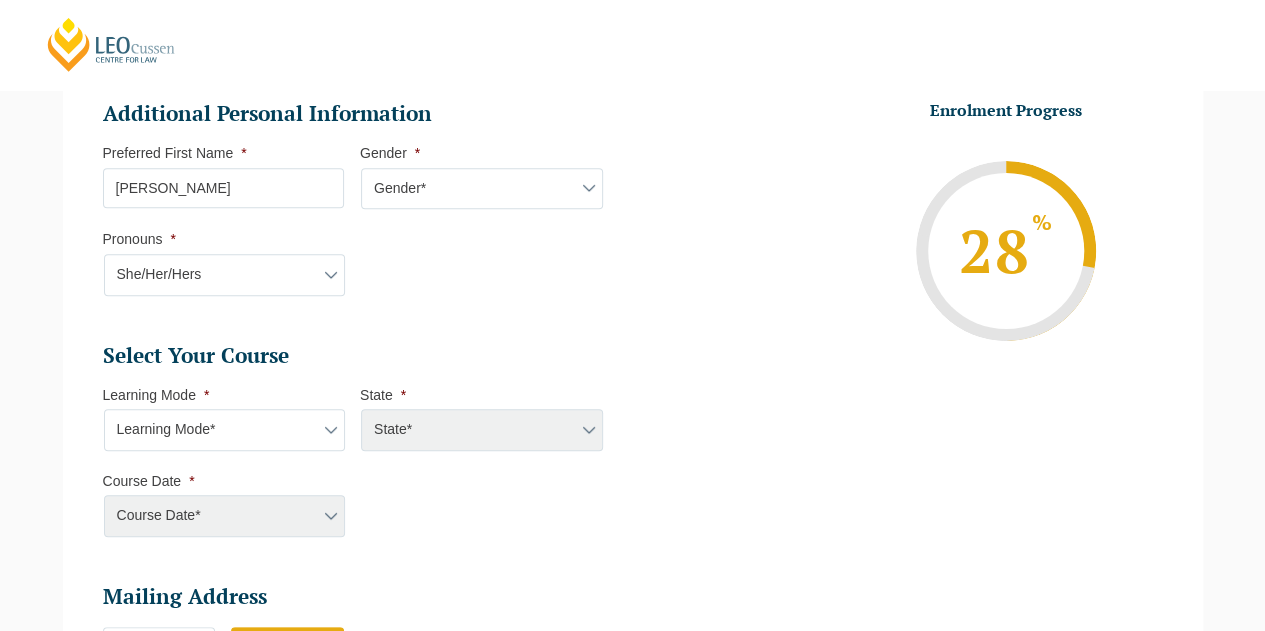 click on "Learning Mode* Online Full Time Learning Online Part Time Learning Blended Full Time Learning Blended Part Time Learning Onsite Full Time Learning" at bounding box center (225, 430) 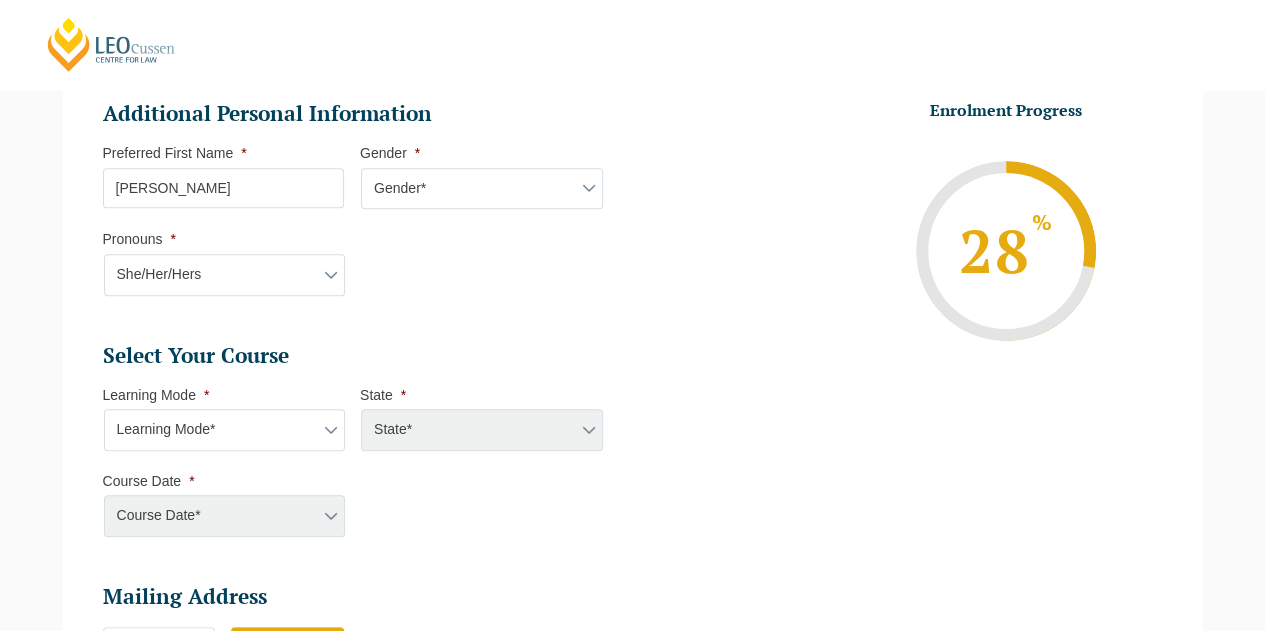 select on "Online Full Time Learning" 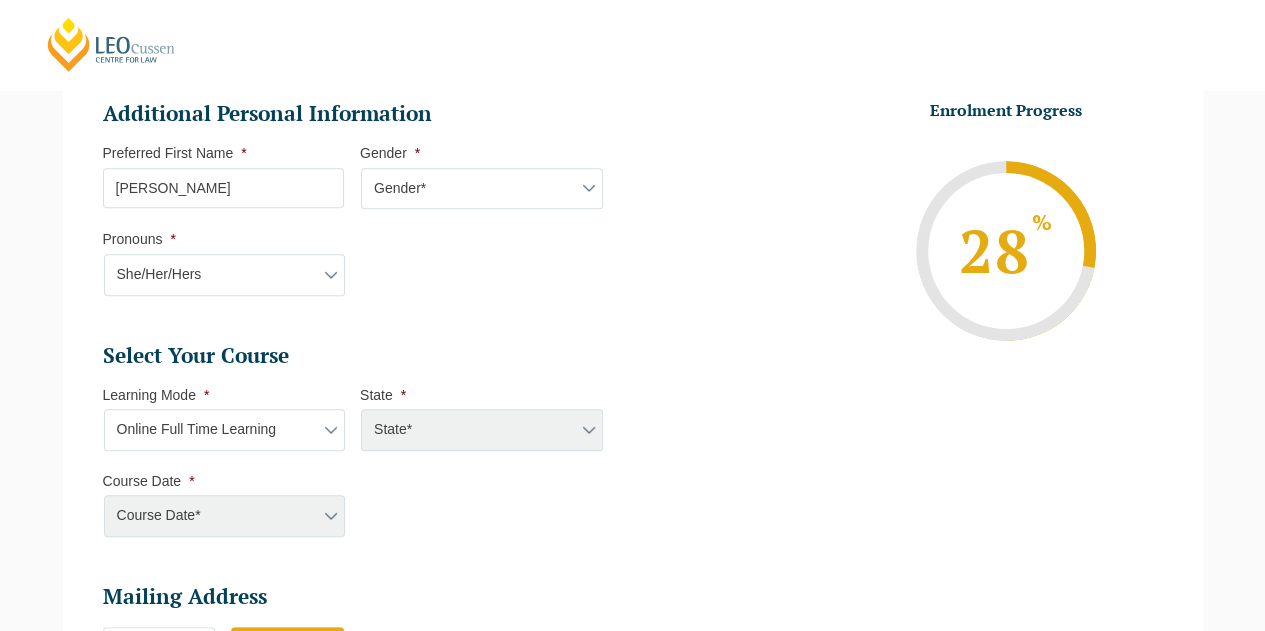click on "Learning Mode* Online Full Time Learning Online Part Time Learning Blended Full Time Learning Blended Part Time Learning Onsite Full Time Learning" at bounding box center (225, 430) 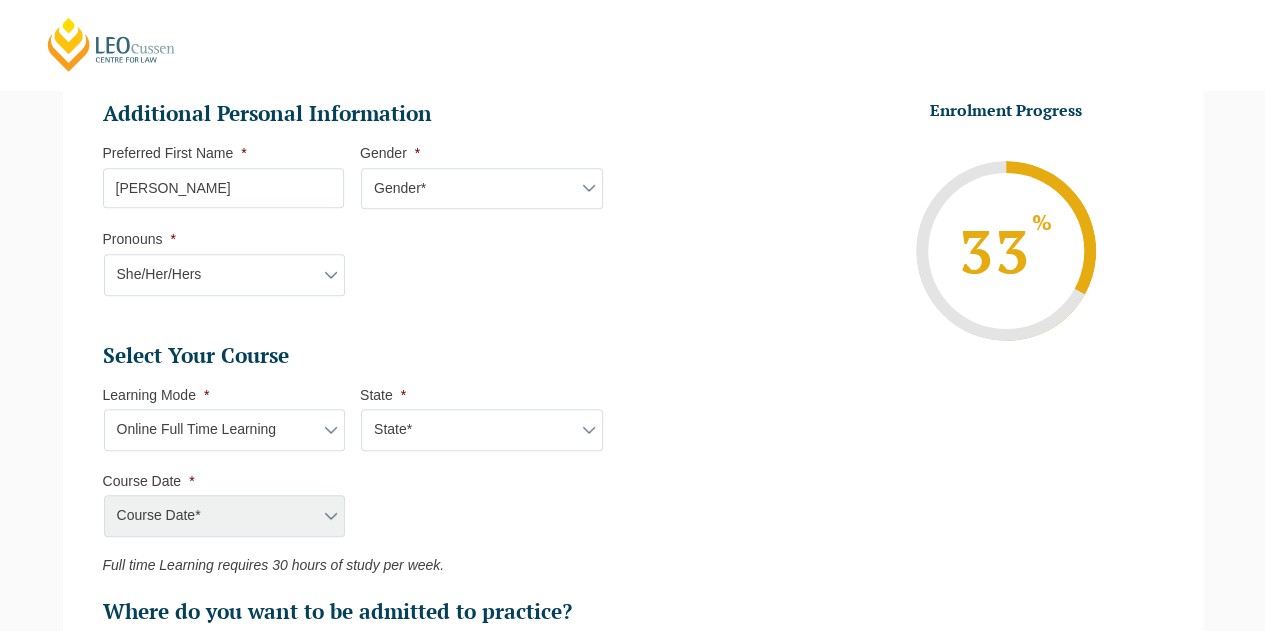 click on "State* National (ACT/NSW, VIC, QLD, SA, WA)" at bounding box center [482, 430] 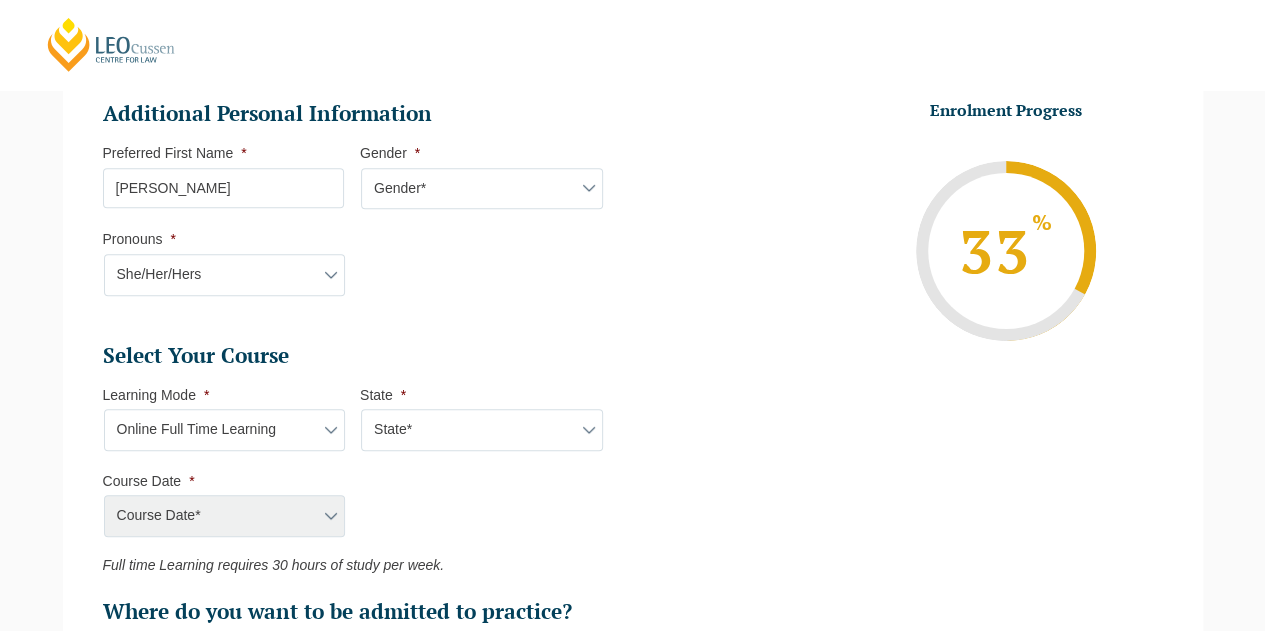 click on "State* National (ACT/NSW, VIC, QLD, SA, WA)" at bounding box center [482, 430] 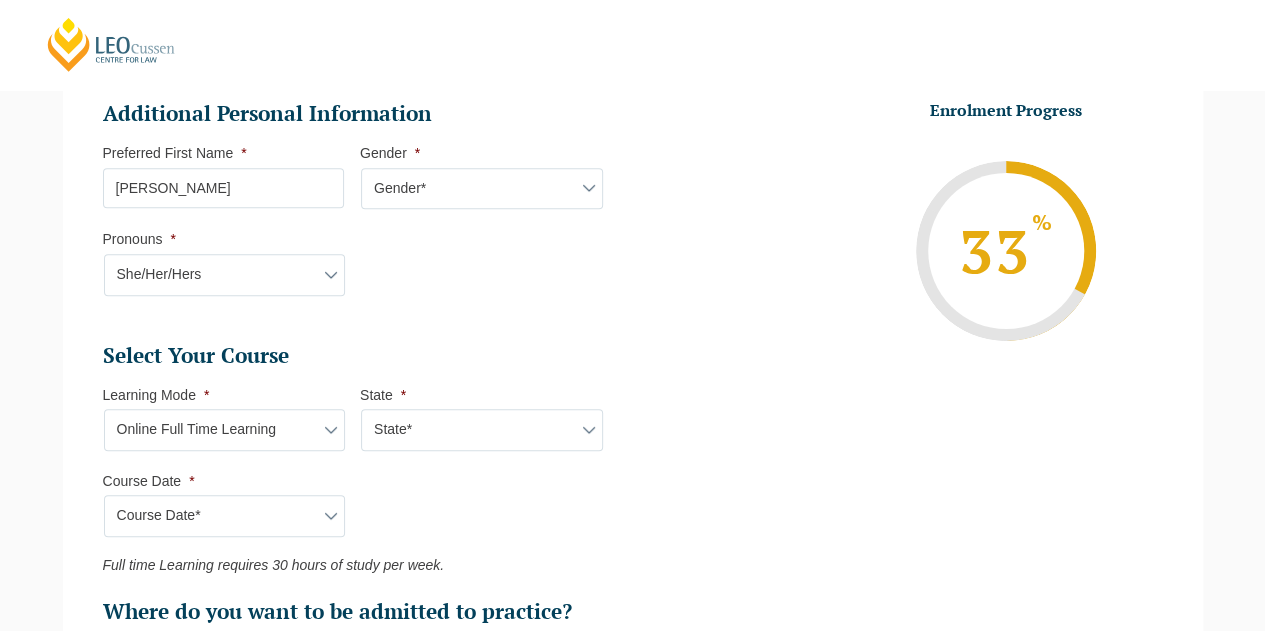 click on "Course Date* August 2025 (04-Aug-2025 to 19-Dec-2025) September 2025 (22-Sep-2025 to 20-Feb-2026) December 2025 (08-Dec-2025 to 16-May-2026)" at bounding box center (225, 516) 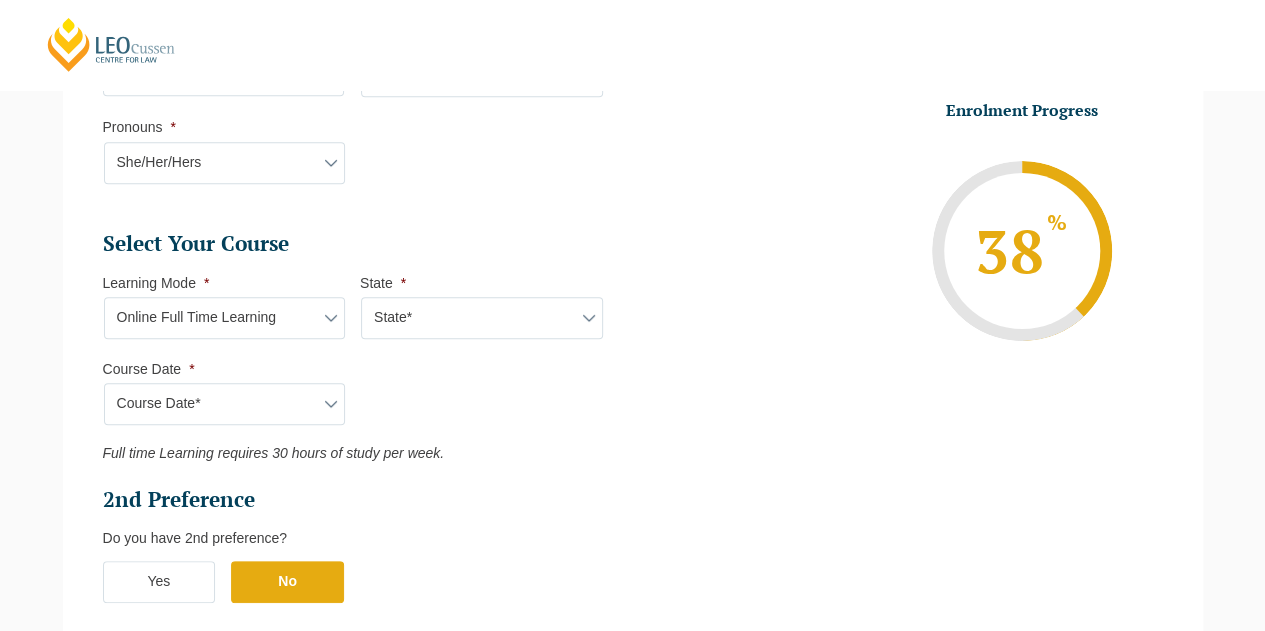 scroll, scrollTop: 864, scrollLeft: 0, axis: vertical 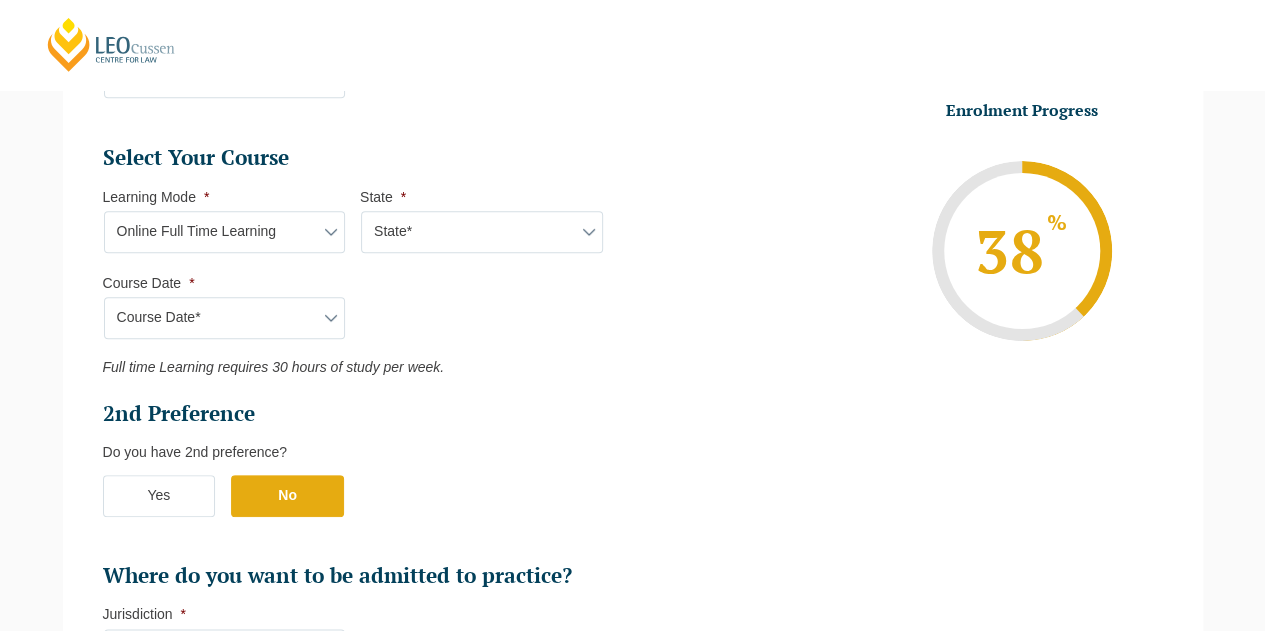 click on "Yes" at bounding box center (159, 496) 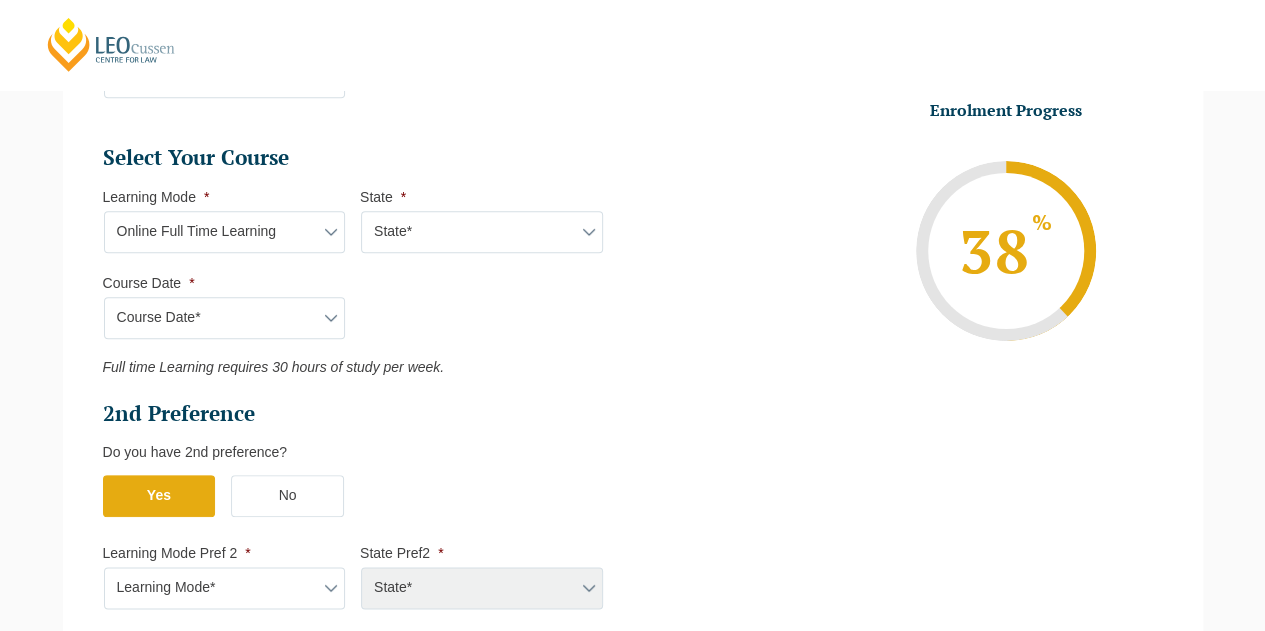click on "No" at bounding box center [287, 496] 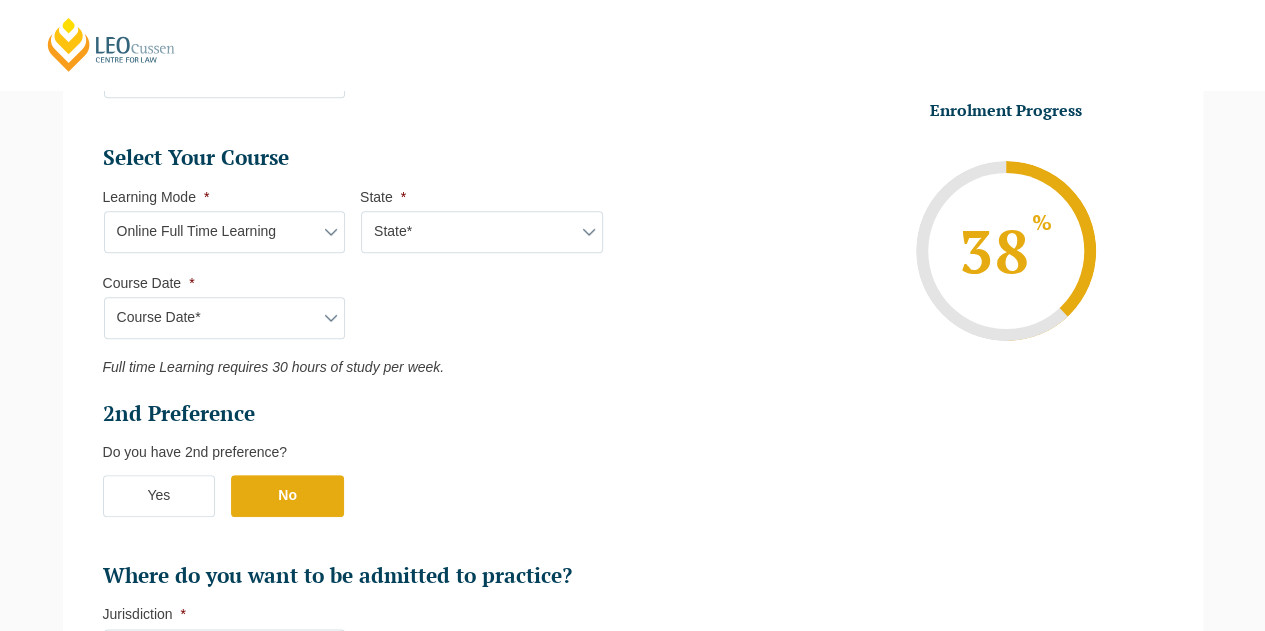 click on "Yes" at bounding box center [159, 496] 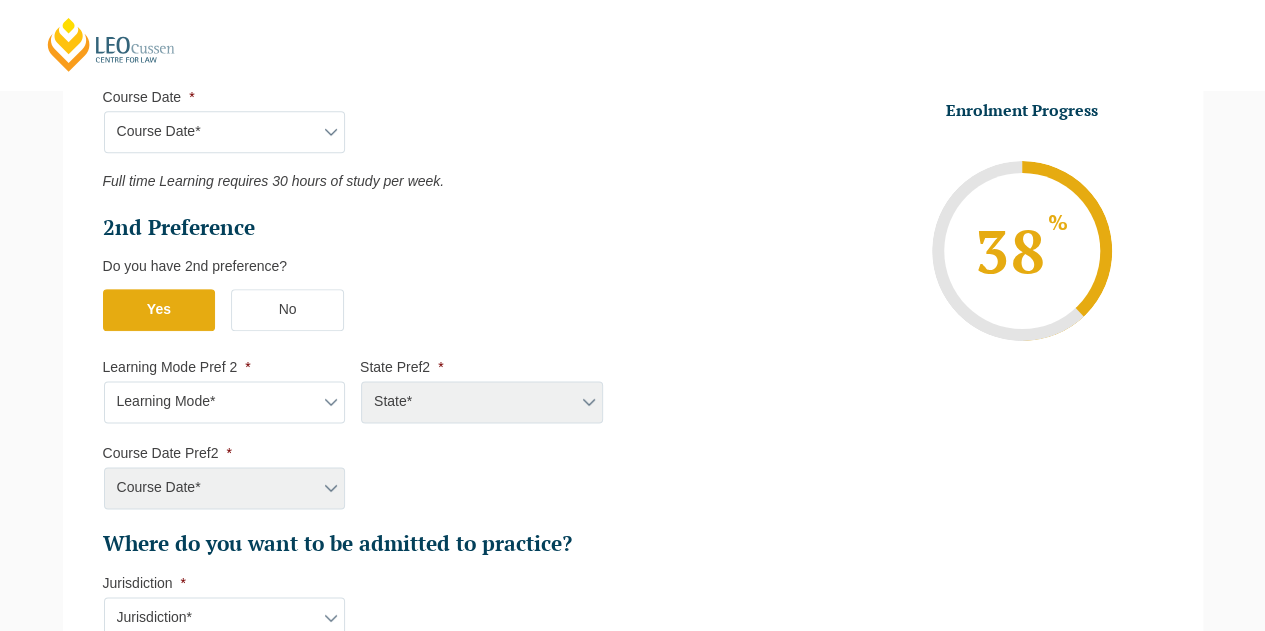 scroll, scrollTop: 1053, scrollLeft: 0, axis: vertical 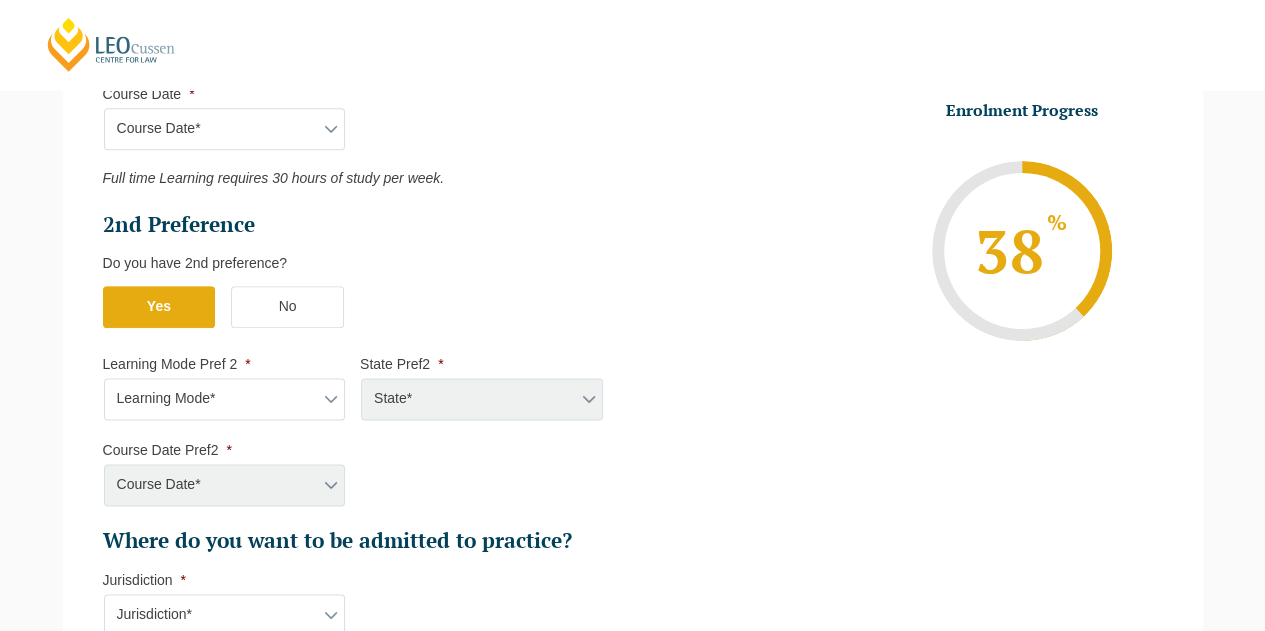 click on "Learning Mode* Online Full Time Learning Online Part Time Learning Blended Full Time Learning Blended Part Time Learning Onsite Full Time Learning" at bounding box center [225, 399] 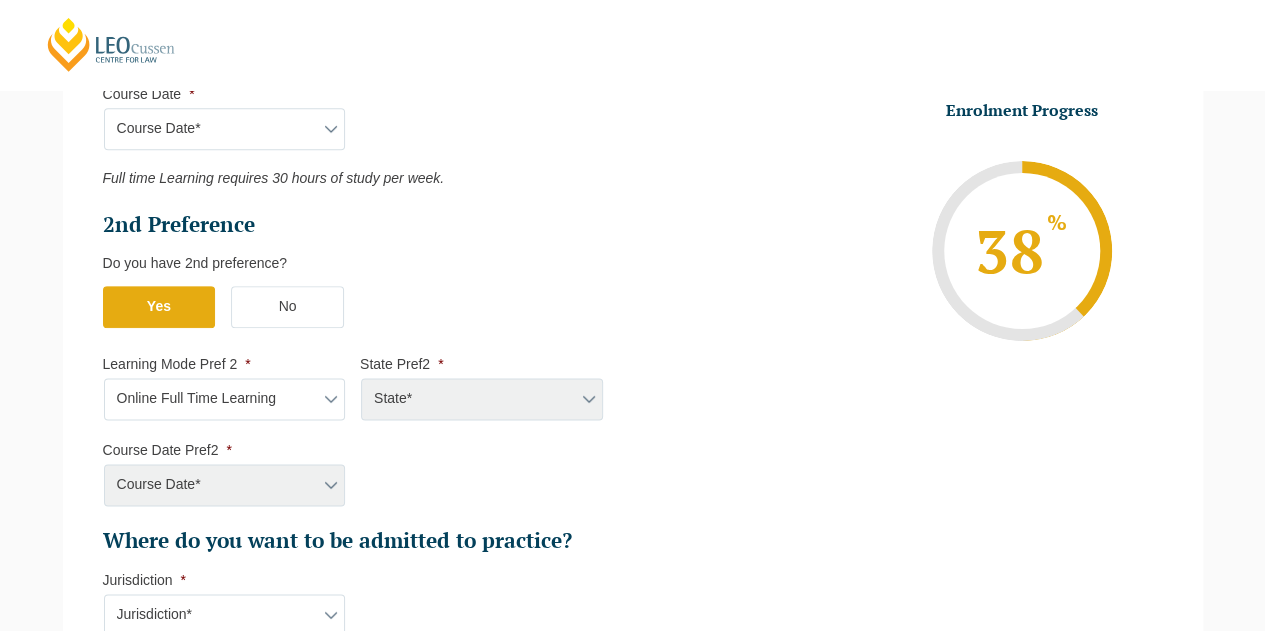 click on "Learning Mode* Online Full Time Learning Online Part Time Learning Blended Full Time Learning Blended Part Time Learning Onsite Full Time Learning" at bounding box center (225, 399) 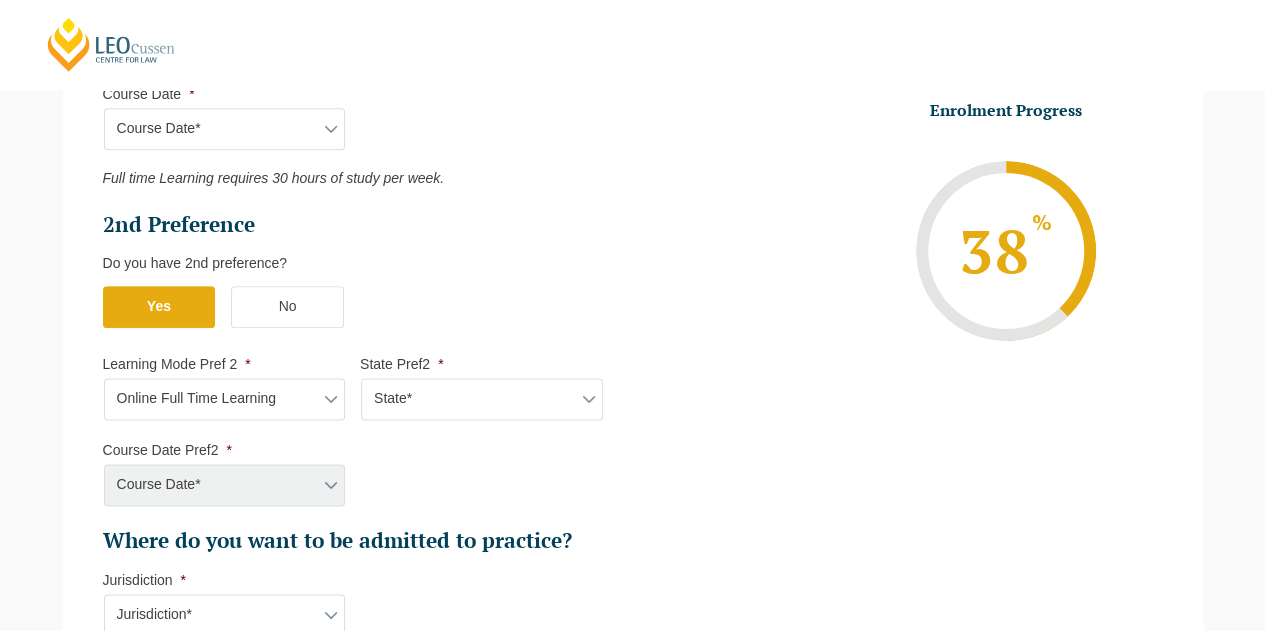 click on "State* National (ACT/NSW, VIC, QLD, SA, WA)" at bounding box center [482, 399] 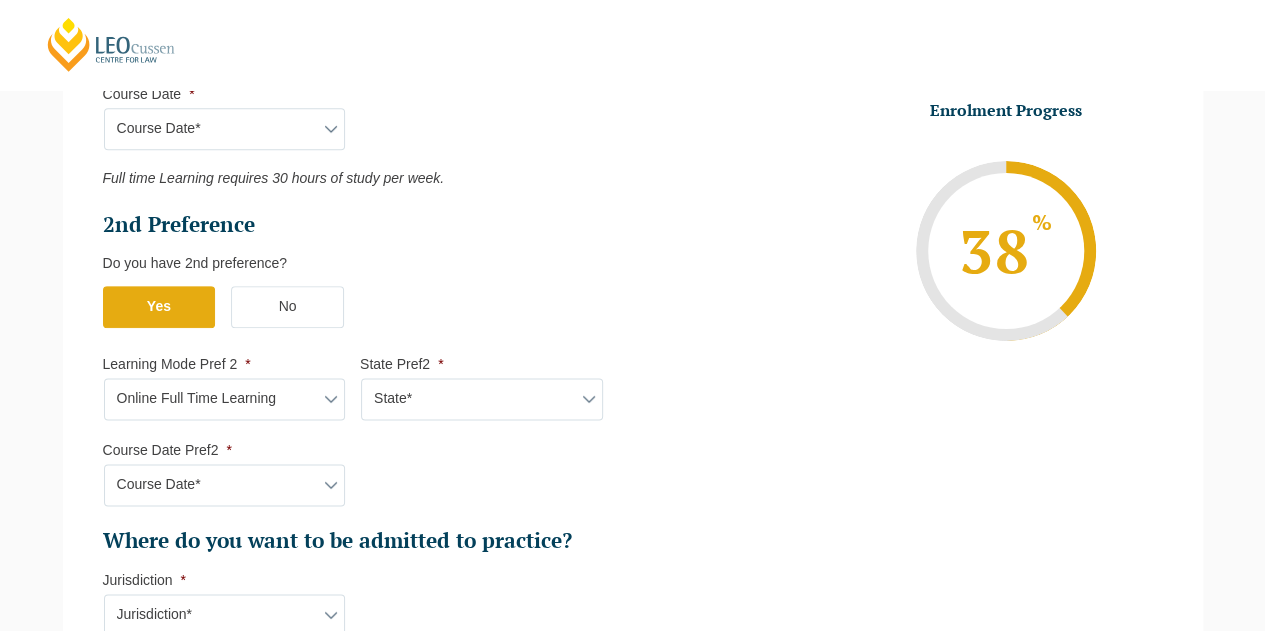 click on "Course Date* August 2025 (04-Aug-2025 to 19-Dec-2025) September 2025 (22-Sep-2025 to 20-Feb-2026) December 2025 (08-Dec-2025 to 16-May-2026)" at bounding box center (225, 485) 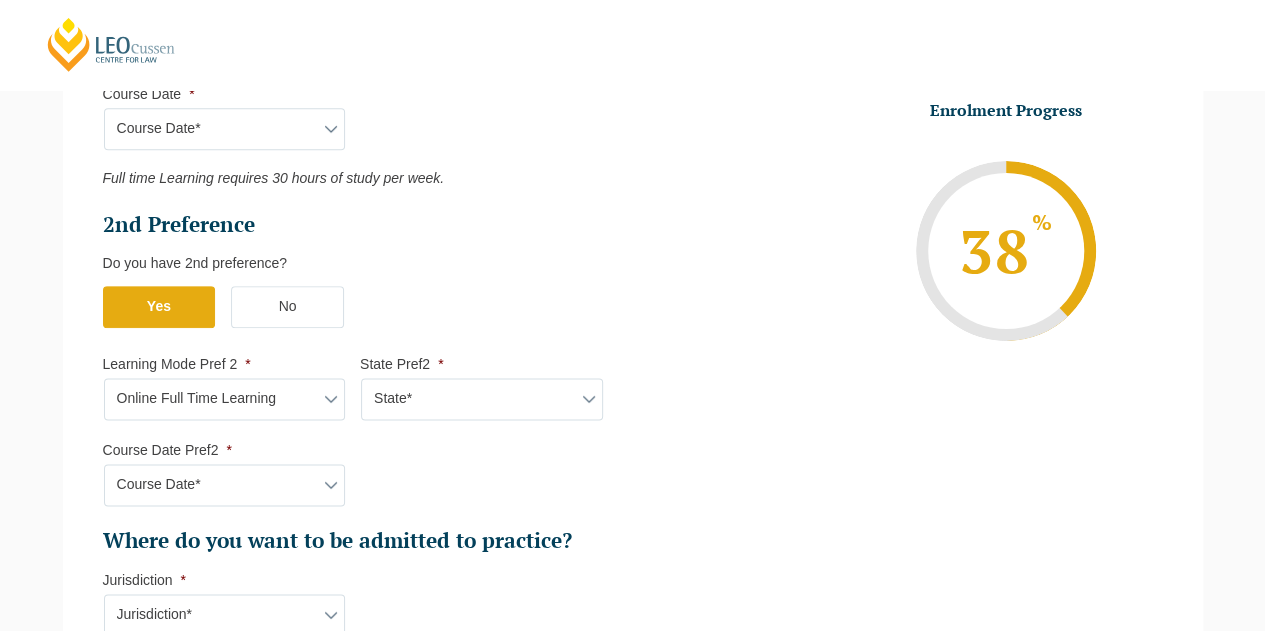 select on "September 2025 (22-Sep-2025 to 20-Feb-2026)" 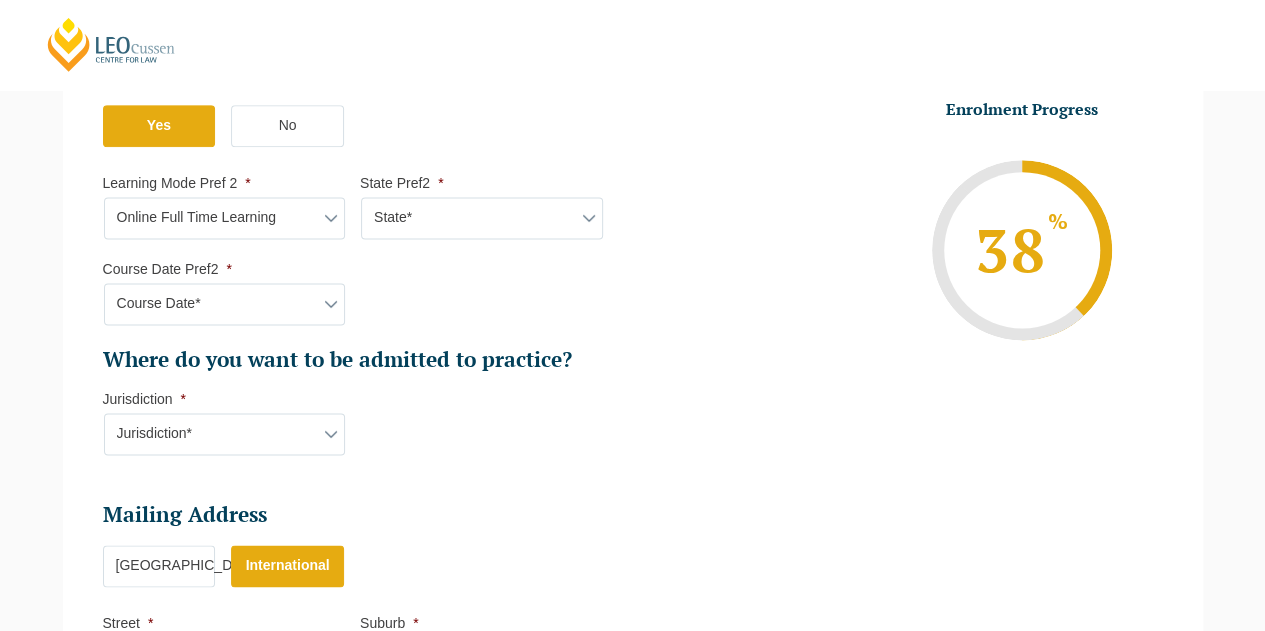 scroll, scrollTop: 1240, scrollLeft: 0, axis: vertical 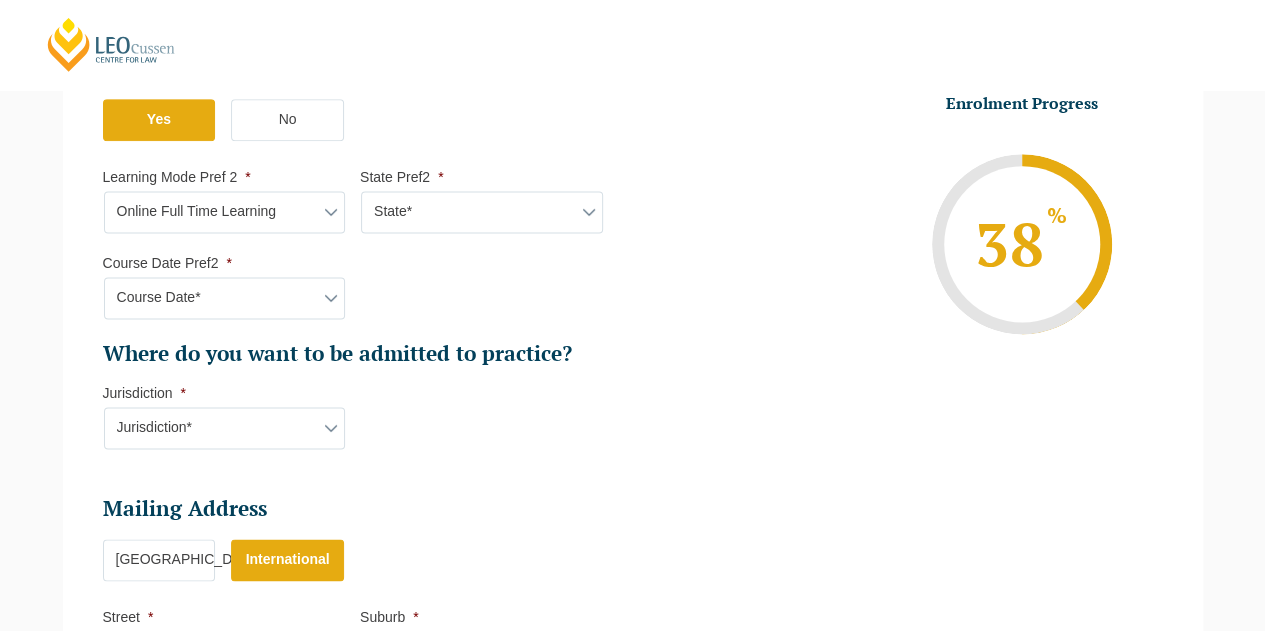 click on "Jurisdiction* VIC ACT/NSW SA WA QLD" at bounding box center [225, 428] 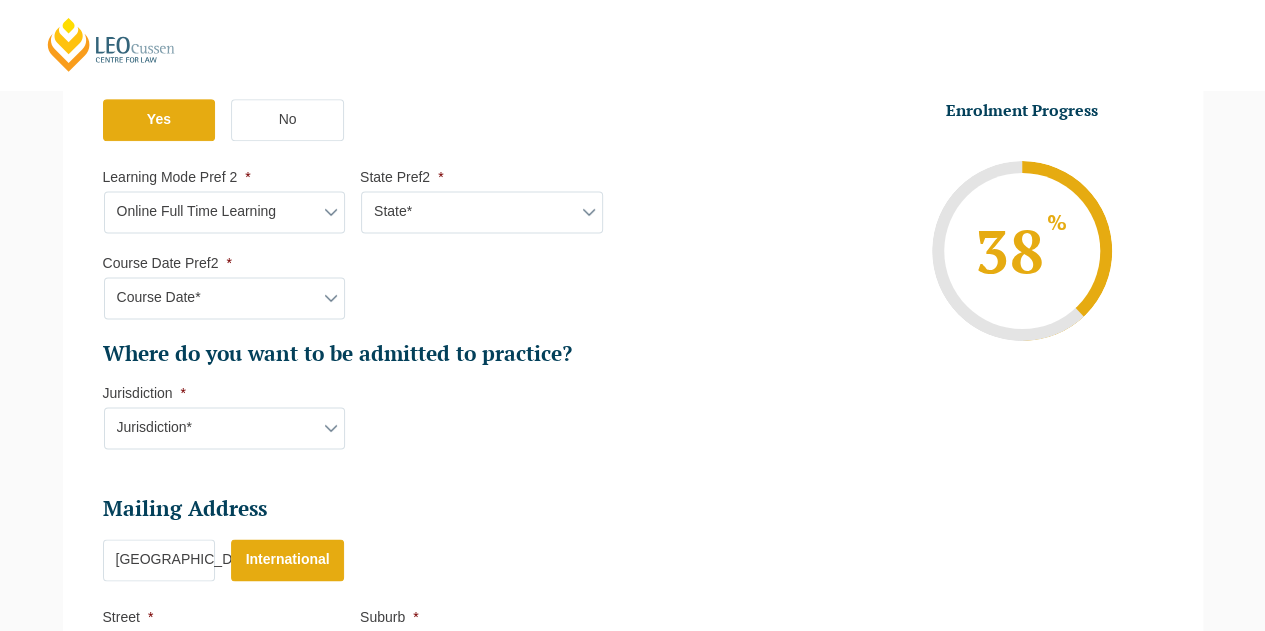scroll, scrollTop: 1414, scrollLeft: 0, axis: vertical 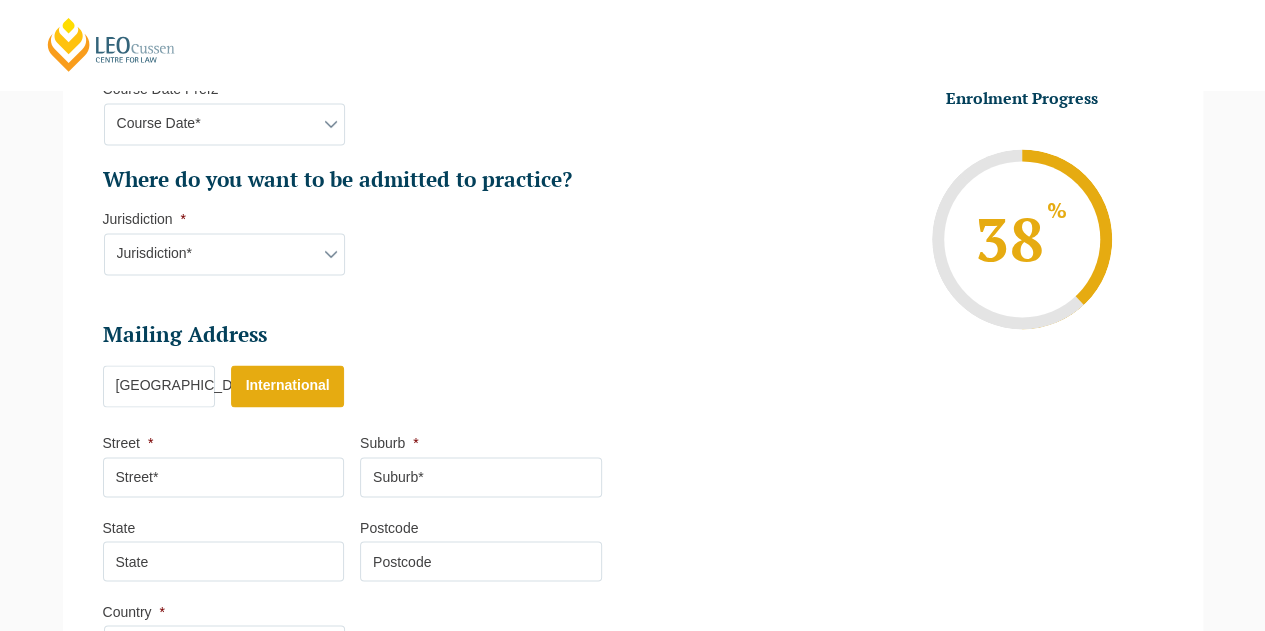 click on "Street *" at bounding box center (224, 477) 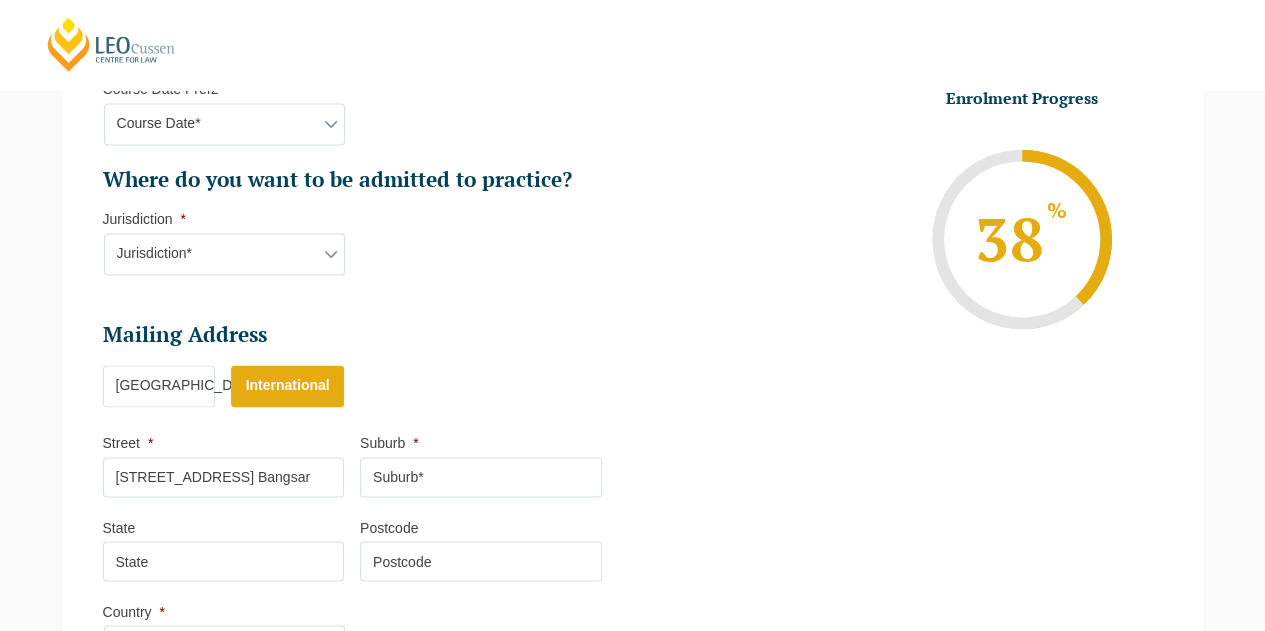type on "Kuala Lumpur" 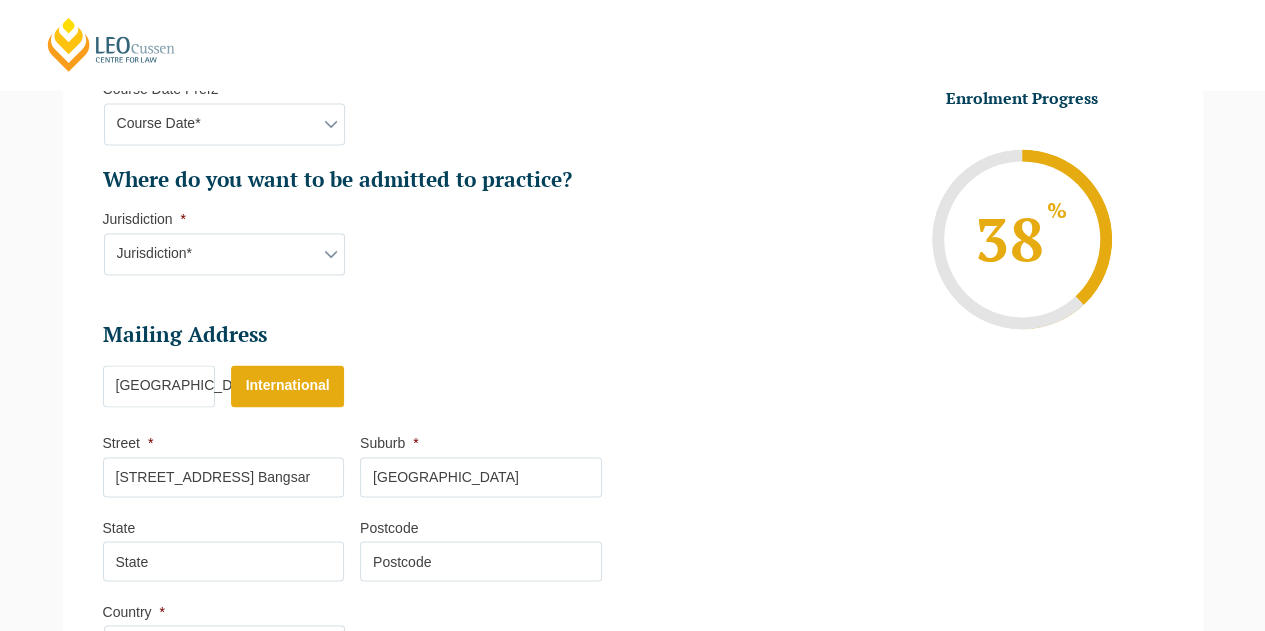 type on "59100" 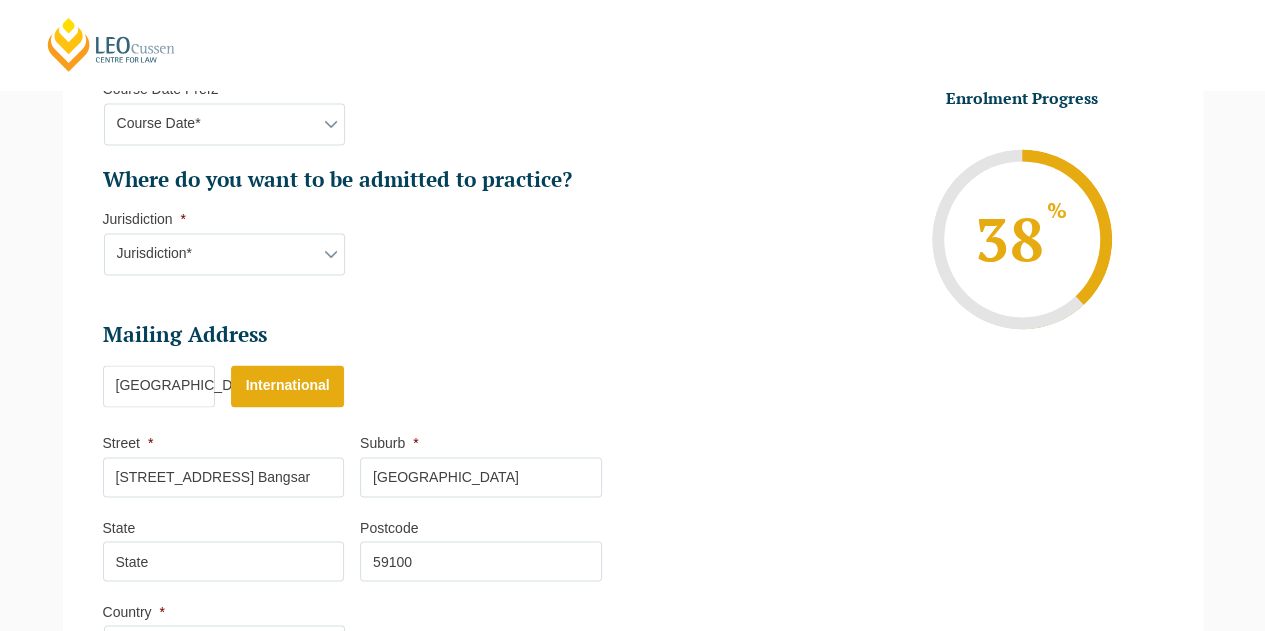 select on "Malaysia" 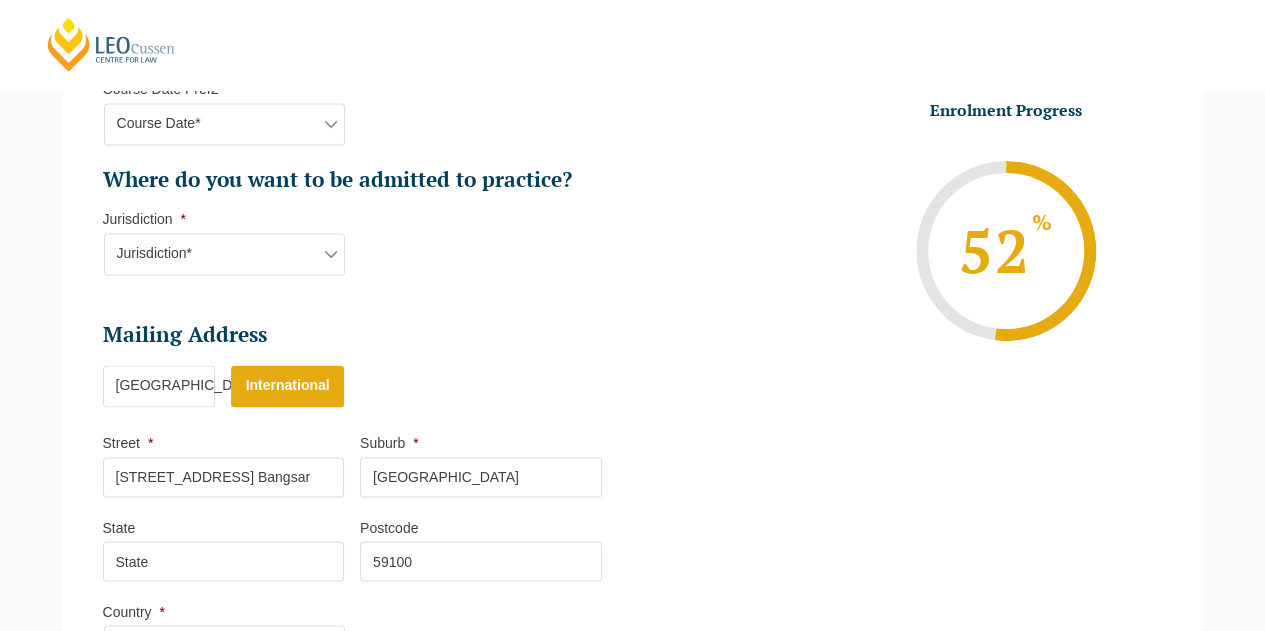 click on "Personal Information First Name * Justina Last Name * Vincent Date of Birth *
26-09-1973
DD dash MM dash YYYY
Contact Information Mobile Number * 0123789110 Email *
vinz.tina@gmail.com
Additional Personal Information Preferred First Name * Justina Gender * Gender* Male Female Nonbinary Intersex Prefer not to disclose Other Pronouns * Pronouns* She/Her/Hers He/Him/His They/Them/Theirs Other Prefer not to disclose Other pronouns Select Your Course This field is hidden when viewing the form Only for Flinder Only for Flinder flindersPLT flindersPLTpartprograms Learning Mode * Learning Mode* Online Full Time Learning Online Part Time Learning Blended Full Time Learning Blended Part Time Learning Onsite Full Time Learning State * State* National (ACT/NSW, VIC, QLD, SA, WA) Flinders Topic Code * Flinders Topic Code LLAW7004 LLAW8306 * LLAW7000 * * * *" at bounding box center [633, -200] 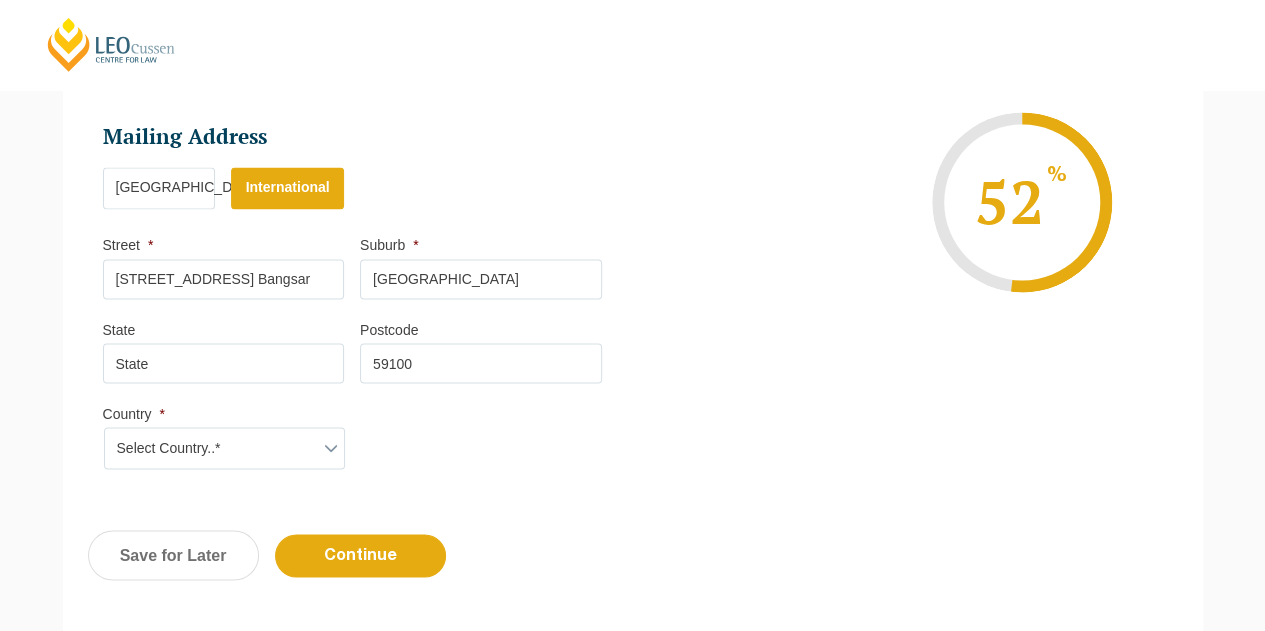 scroll, scrollTop: 1618, scrollLeft: 0, axis: vertical 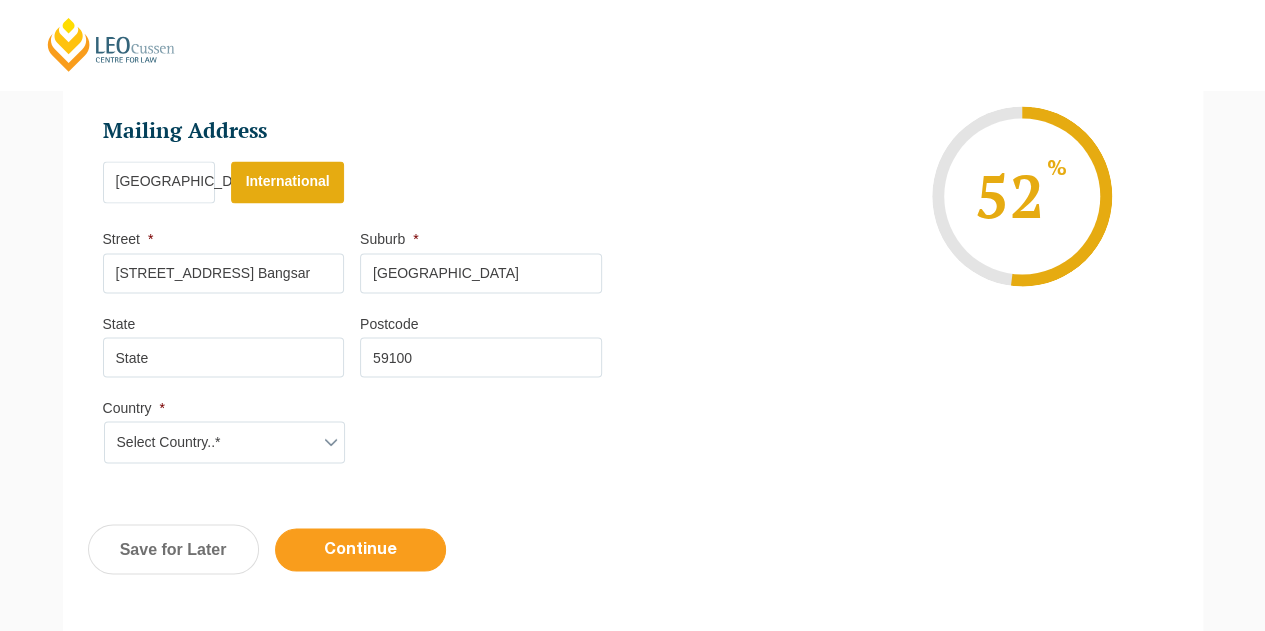 click on "Continue" at bounding box center [360, 549] 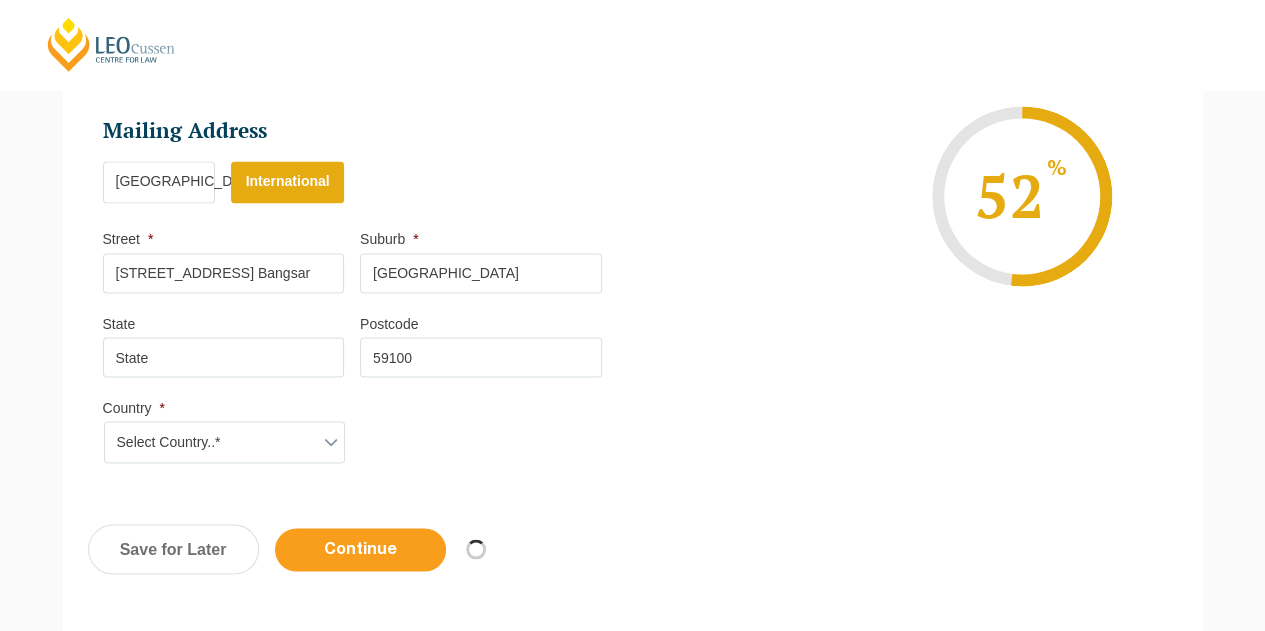 select on "Online Full Time Learning" 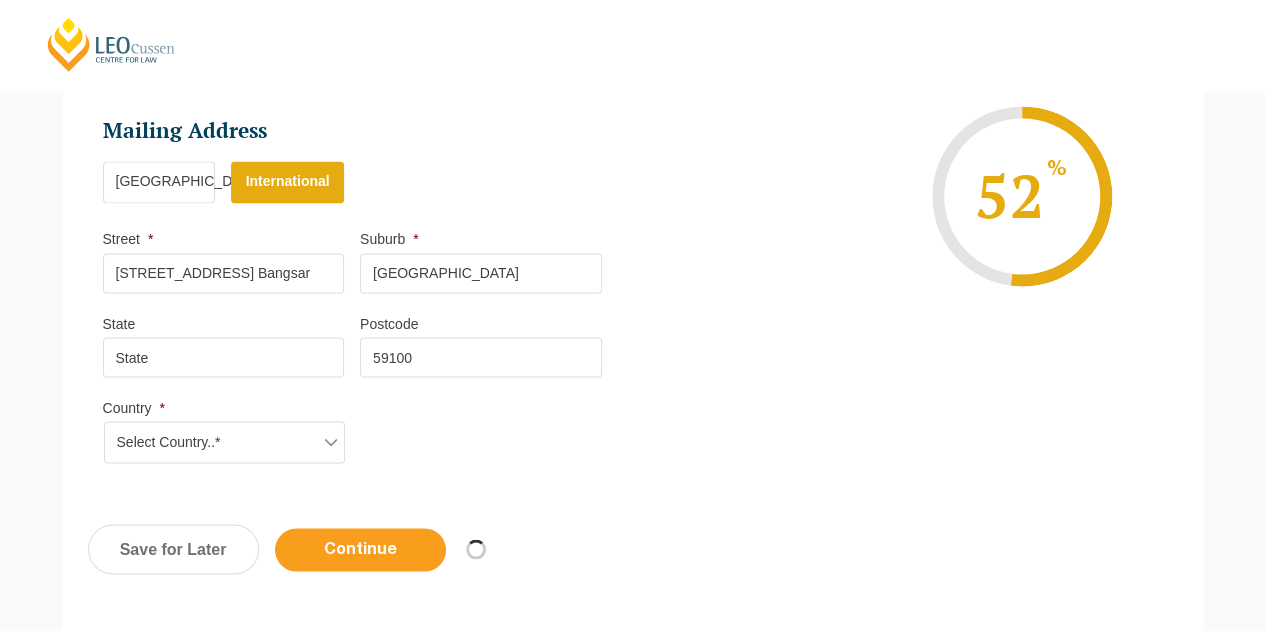 select on "National (ACT/NSW, VIC, QLD, SA, WA)" 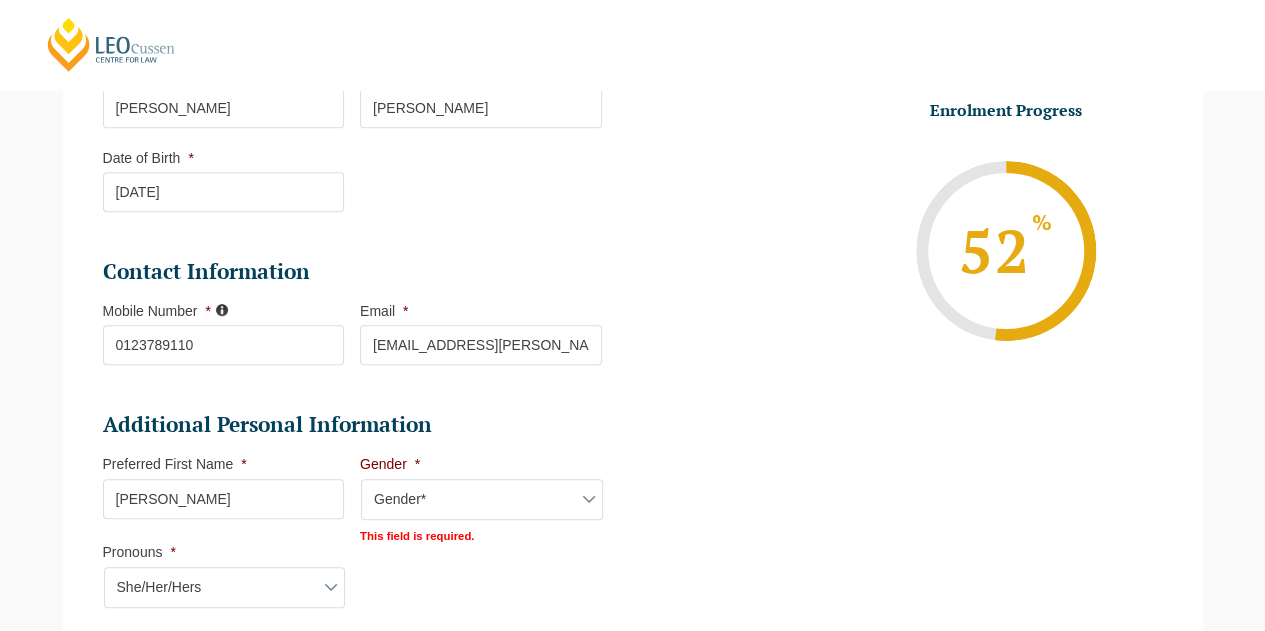 scroll, scrollTop: 581, scrollLeft: 0, axis: vertical 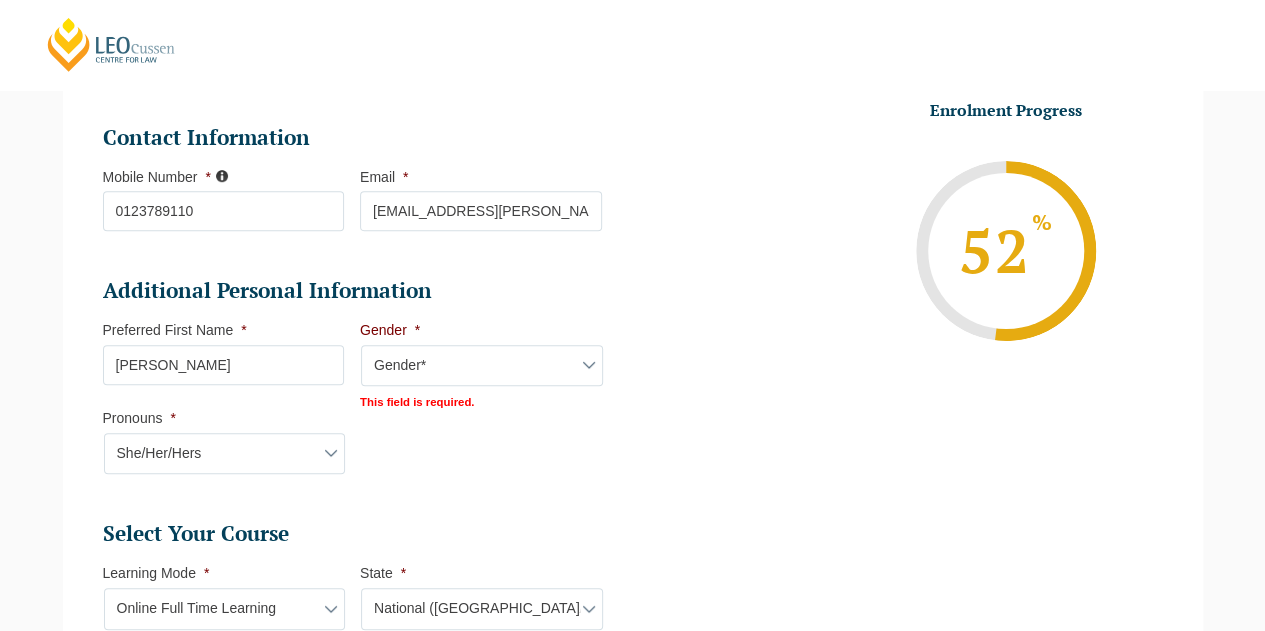 click on "Gender* Male Female Nonbinary Intersex Prefer not to disclose Other" at bounding box center (482, 366) 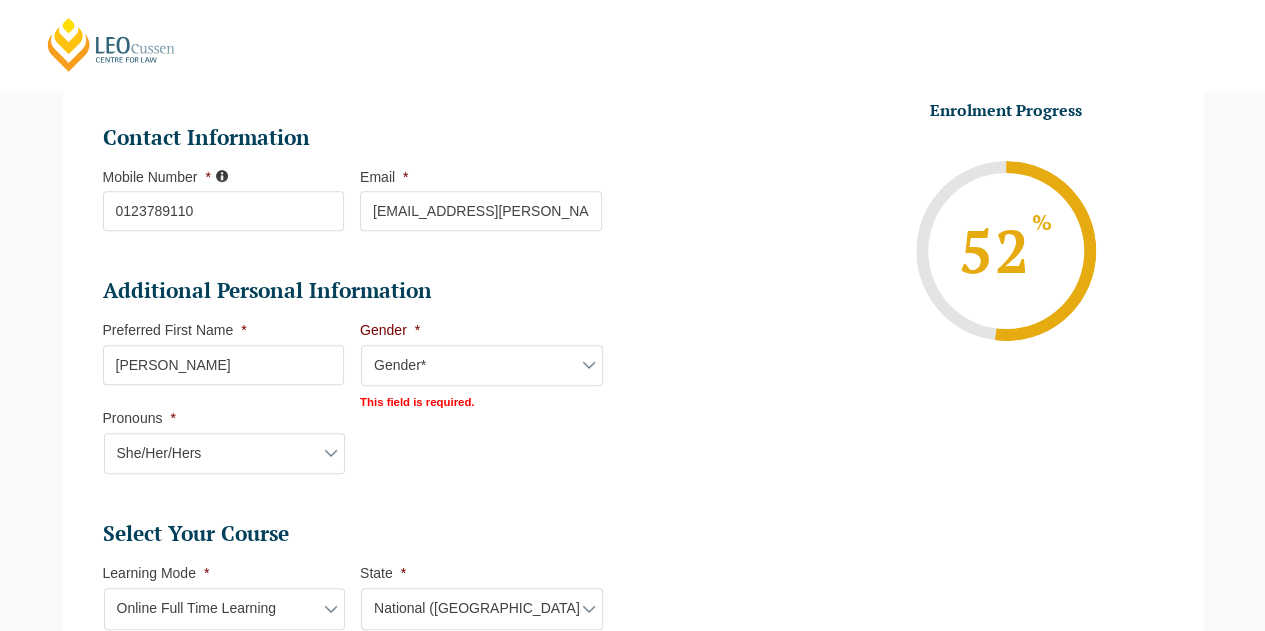 select on "Female" 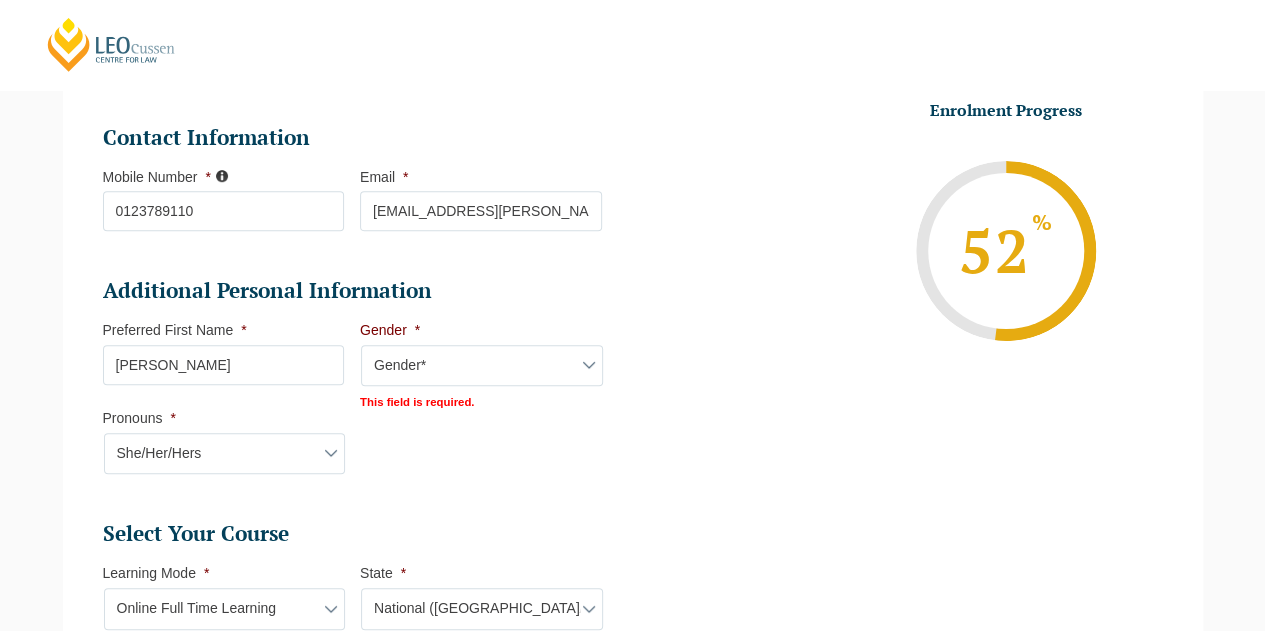 click on "Gender* Male Female Nonbinary Intersex Prefer not to disclose Other" at bounding box center [482, 366] 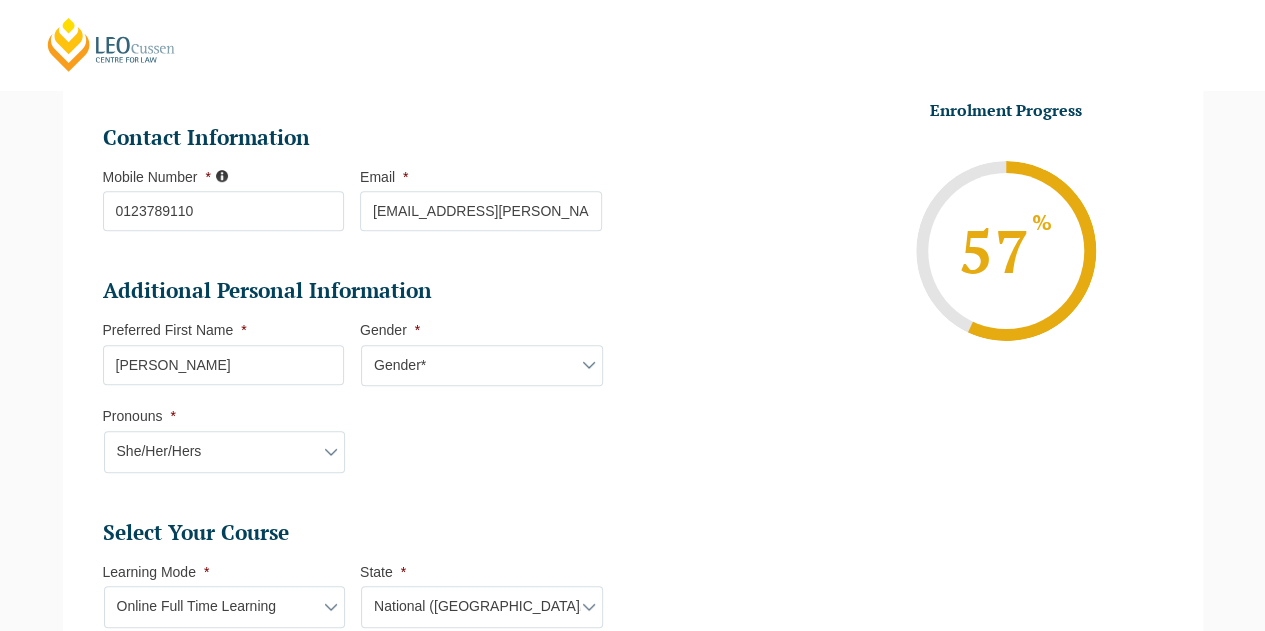 click on "Additional Personal Information Preferred First Name * Justina Gender * Gender* Male Female Nonbinary Intersex Prefer not to disclose Other This field is required. Pronouns * Pronouns* She/Her/Hers He/Him/His They/Them/Theirs Other Prefer not to disclose Other pronouns" at bounding box center [360, 385] 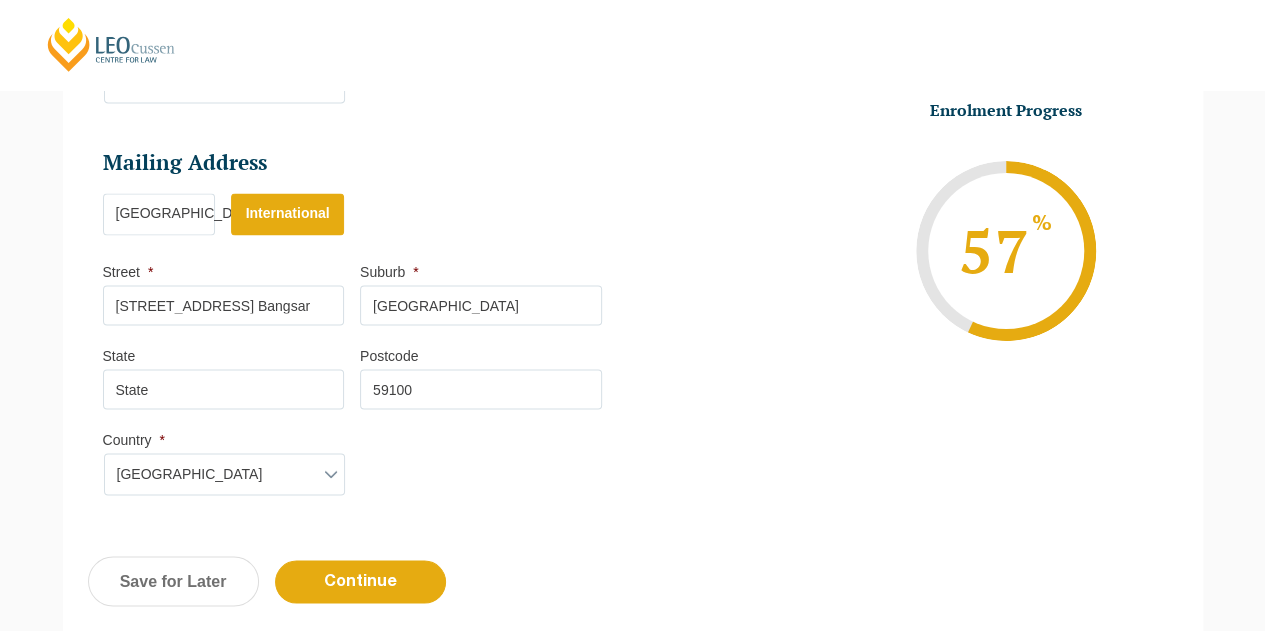 scroll, scrollTop: 1722, scrollLeft: 0, axis: vertical 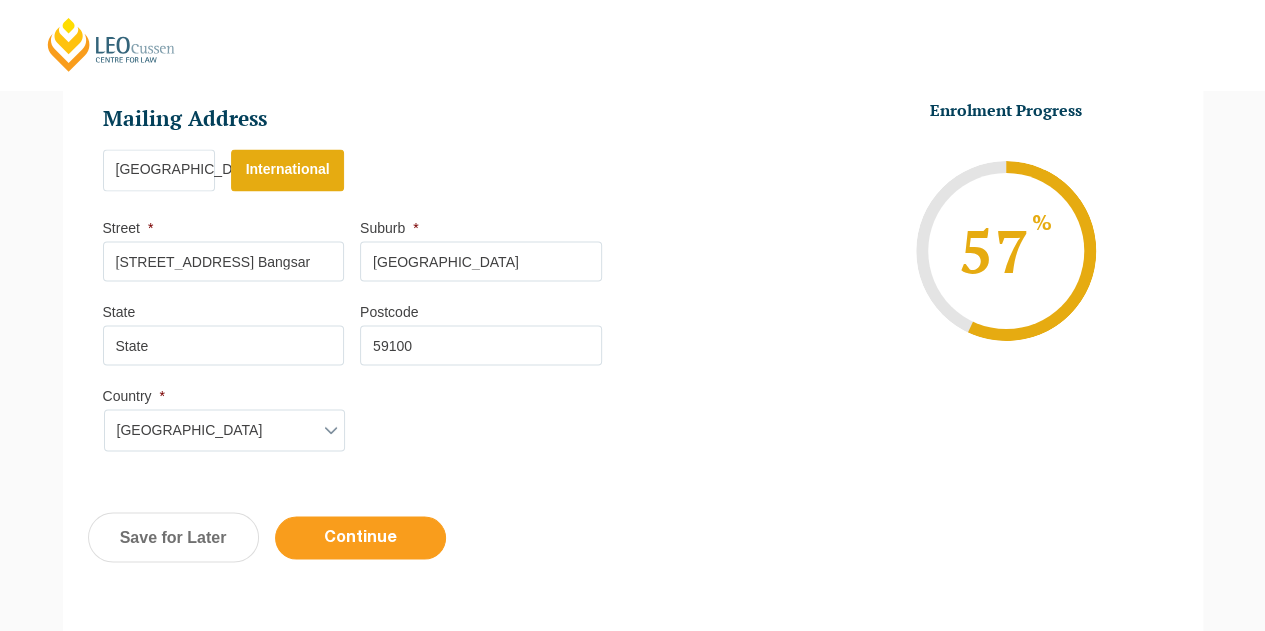 click on "Continue" at bounding box center [360, 537] 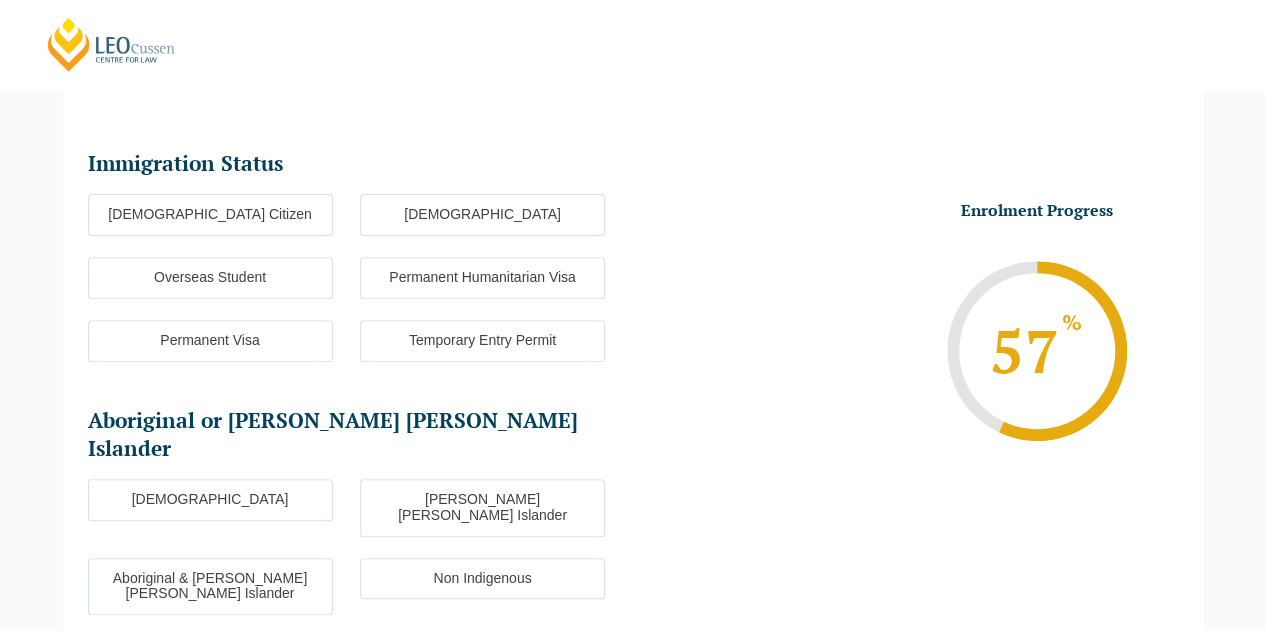 scroll, scrollTop: 172, scrollLeft: 0, axis: vertical 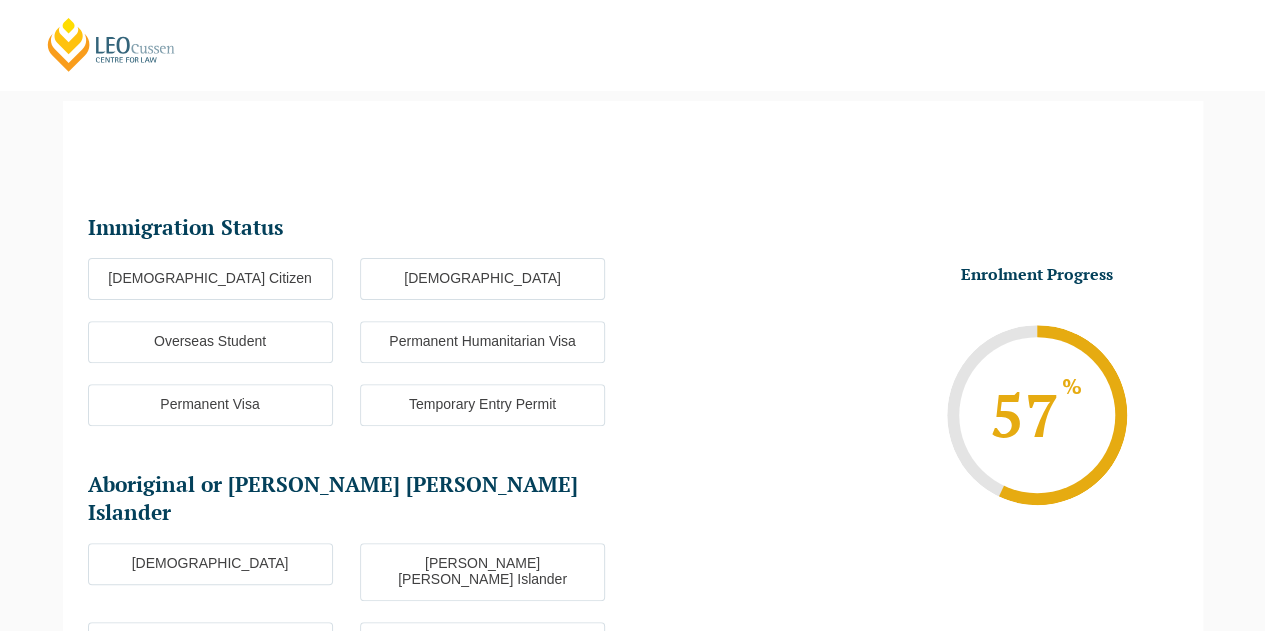 click on "Overseas Student" at bounding box center (210, 342) 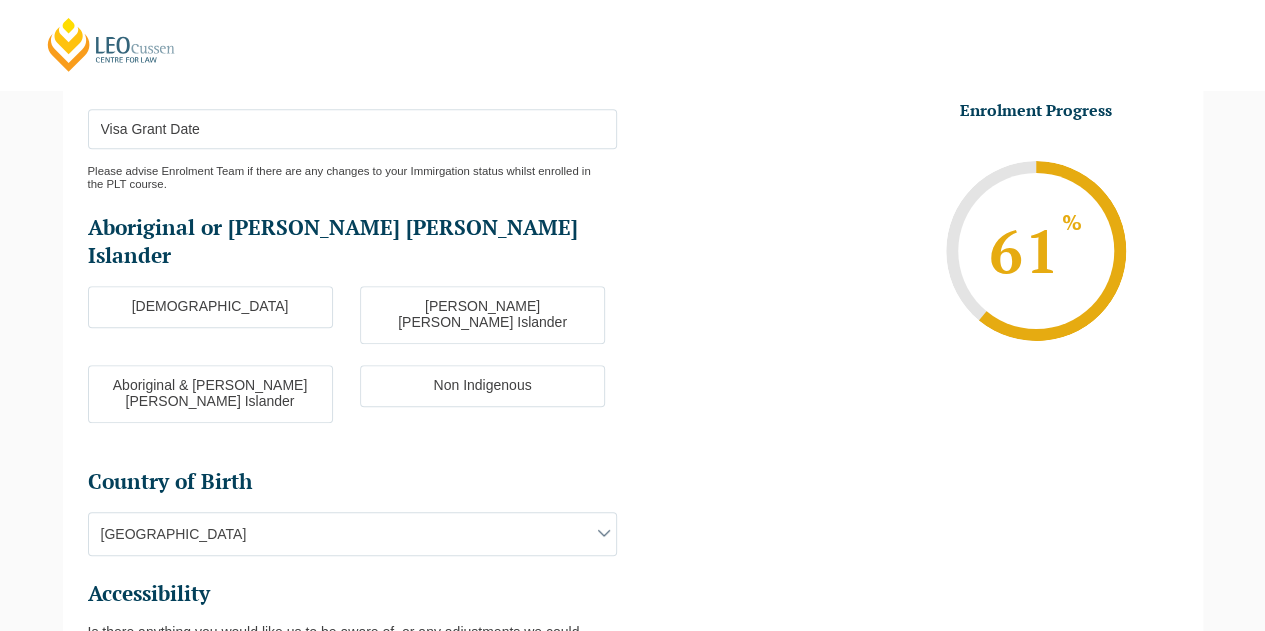 scroll, scrollTop: 517, scrollLeft: 0, axis: vertical 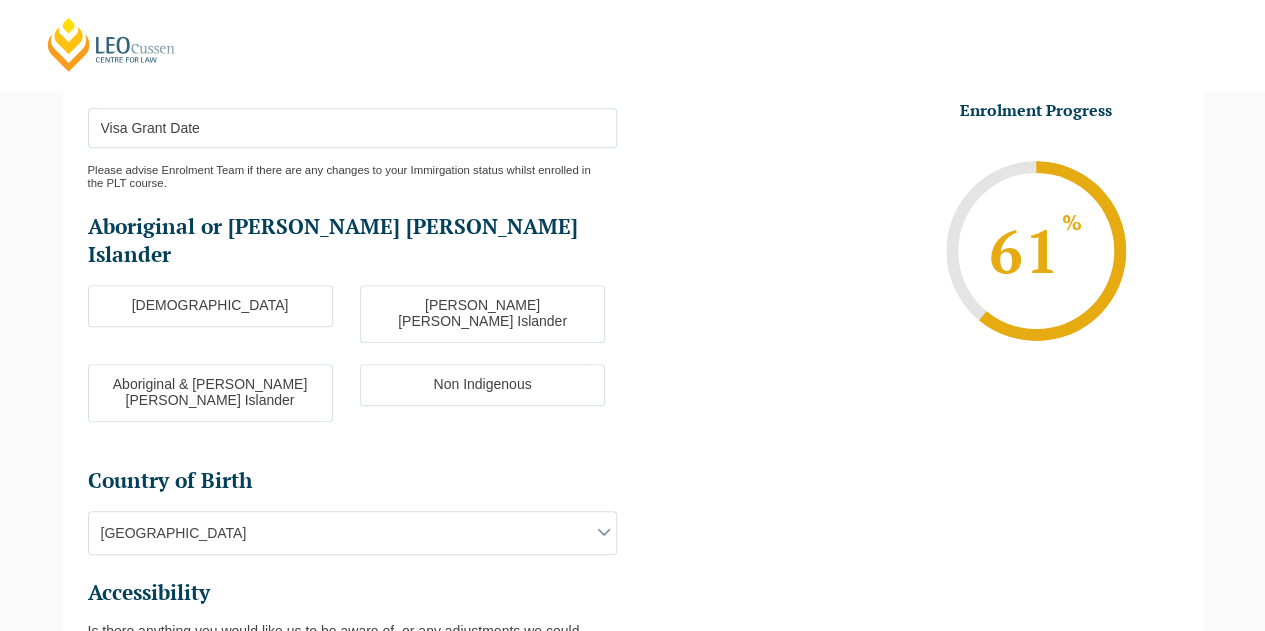 click on "Non Indigenous" at bounding box center (482, 385) 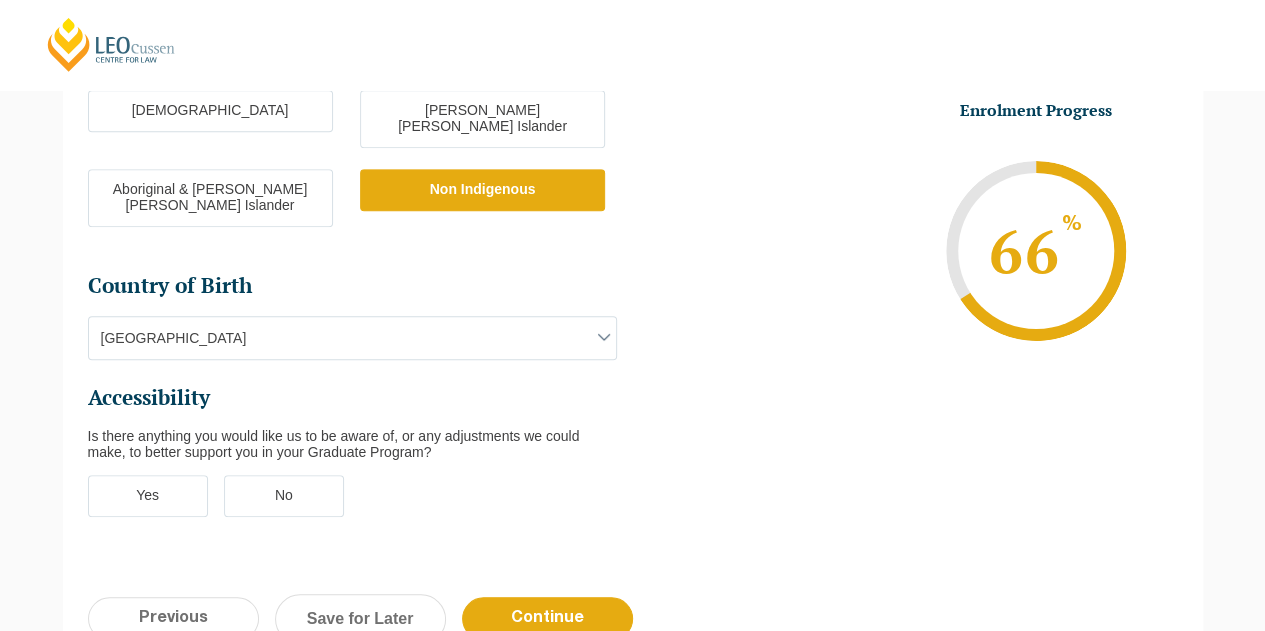 scroll, scrollTop: 716, scrollLeft: 0, axis: vertical 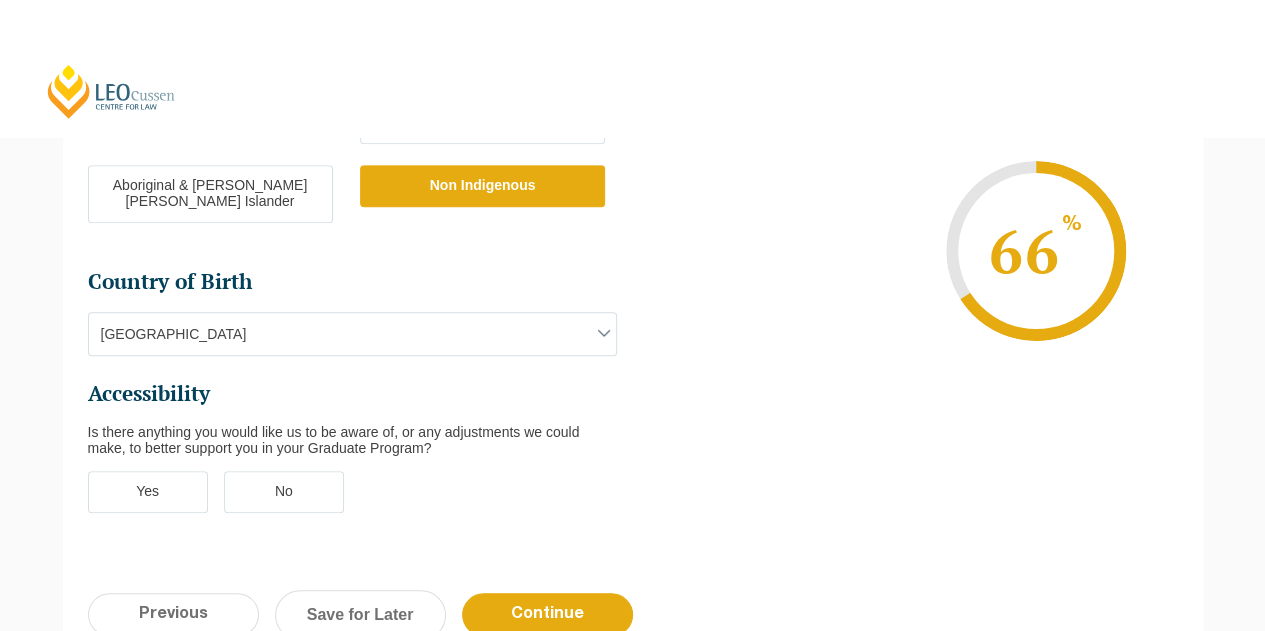 click on "Non Indigenous" at bounding box center [482, 186] 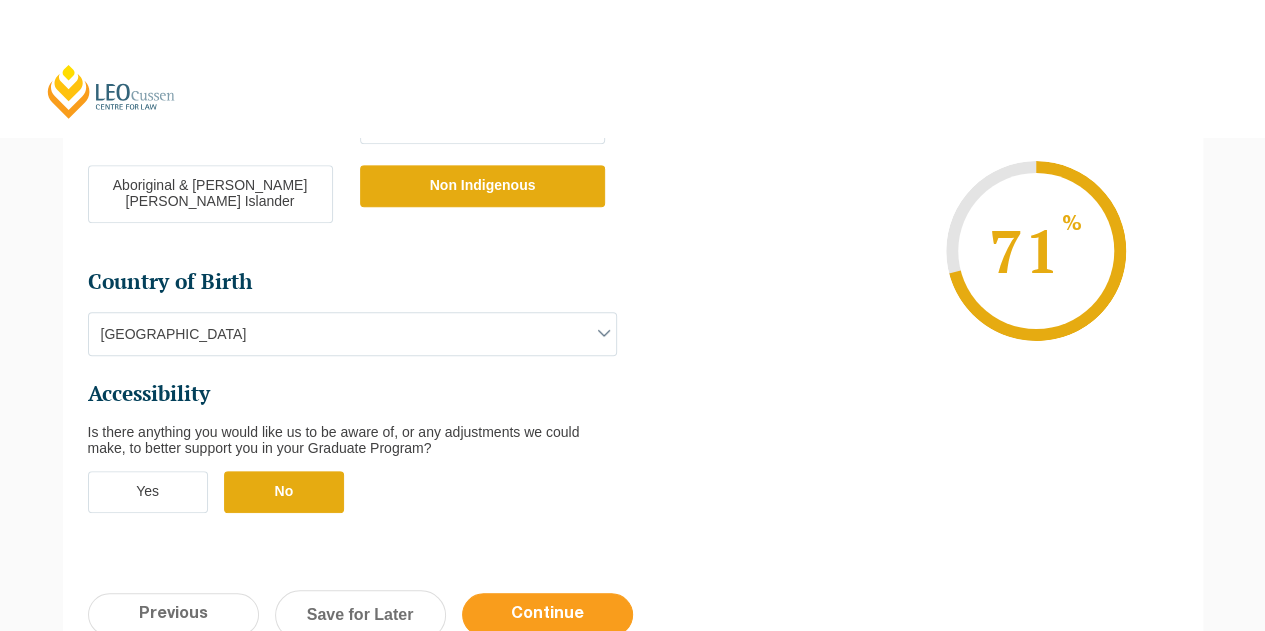 click on "Continue" at bounding box center (547, 614) 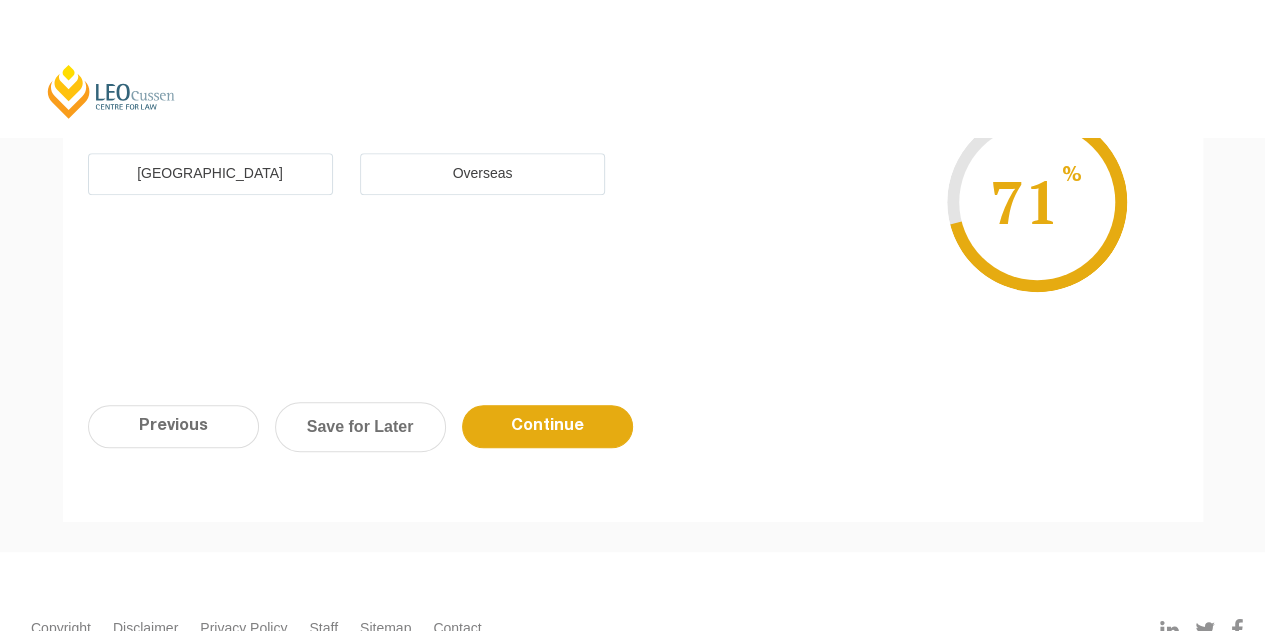 scroll, scrollTop: 173, scrollLeft: 0, axis: vertical 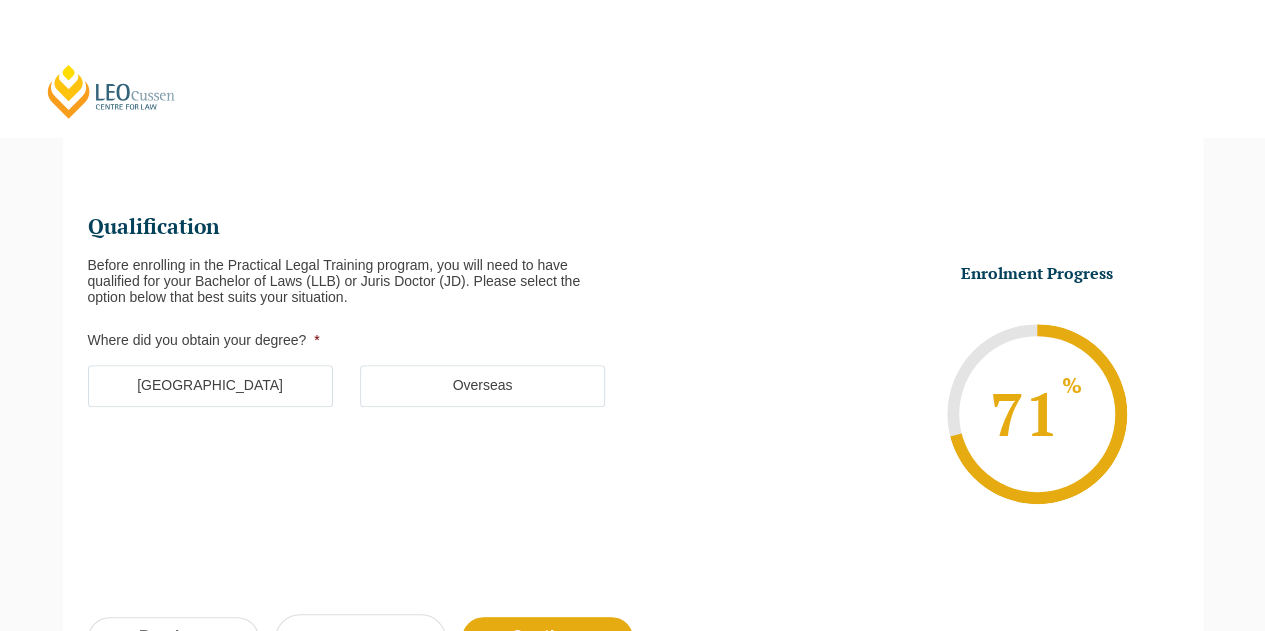 click on "Overseas" at bounding box center [482, 386] 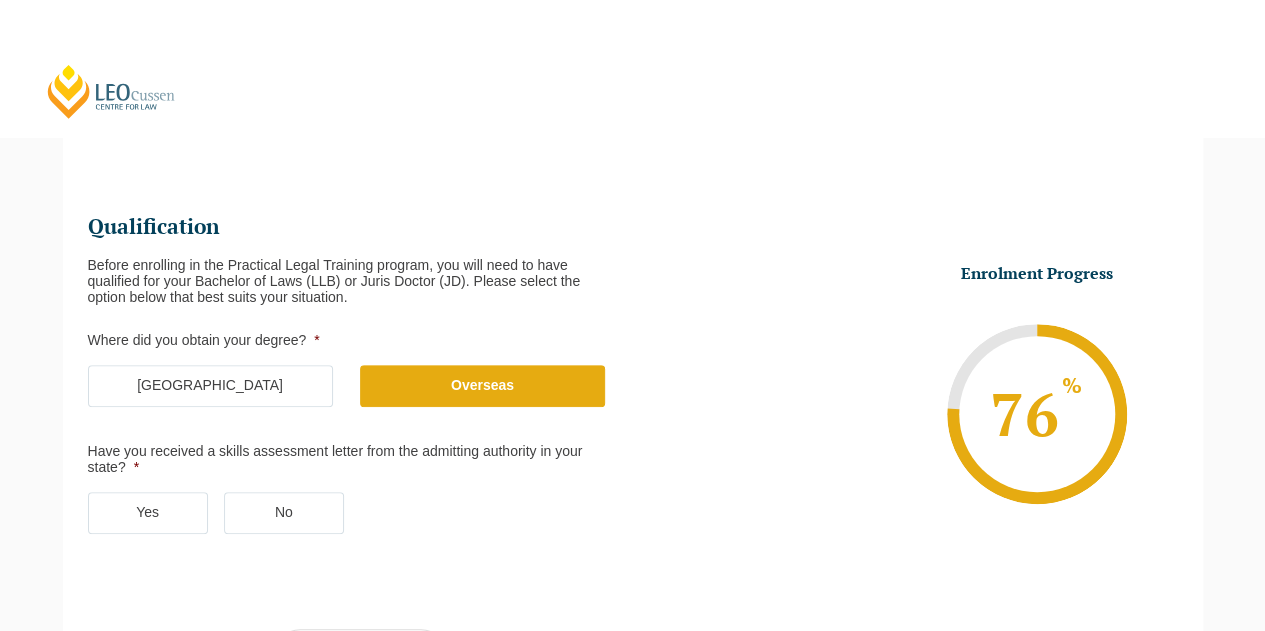 click on "No" at bounding box center (284, 513) 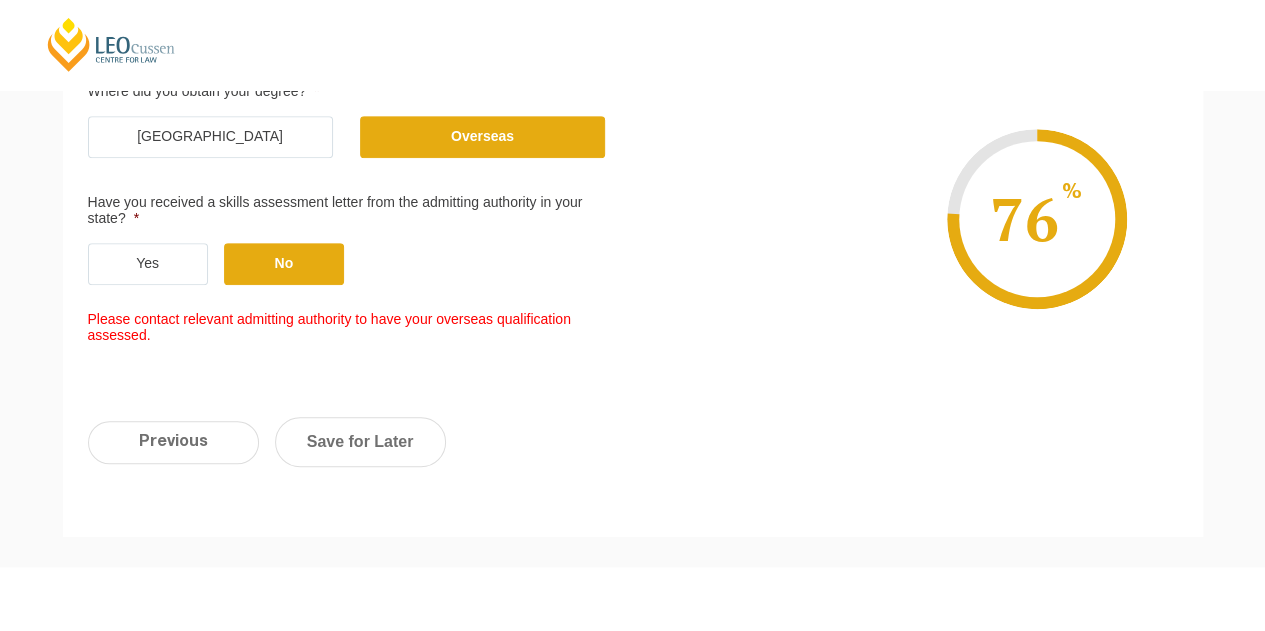 scroll, scrollTop: 424, scrollLeft: 0, axis: vertical 